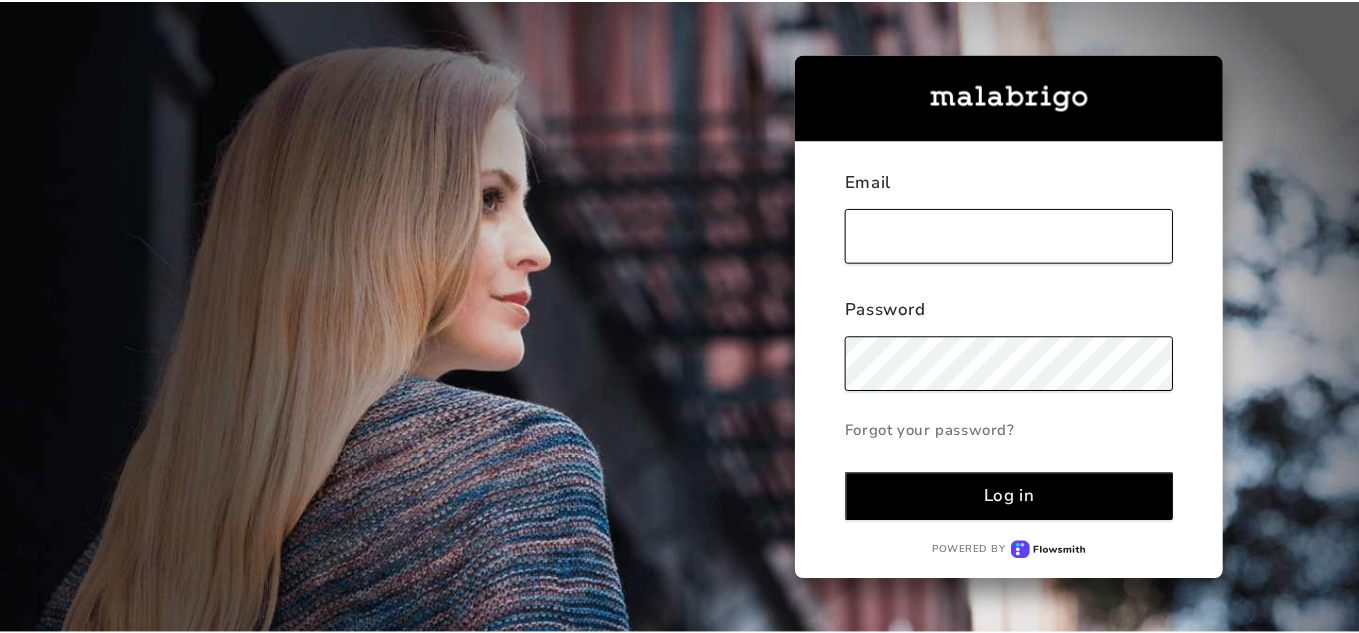scroll, scrollTop: 0, scrollLeft: 0, axis: both 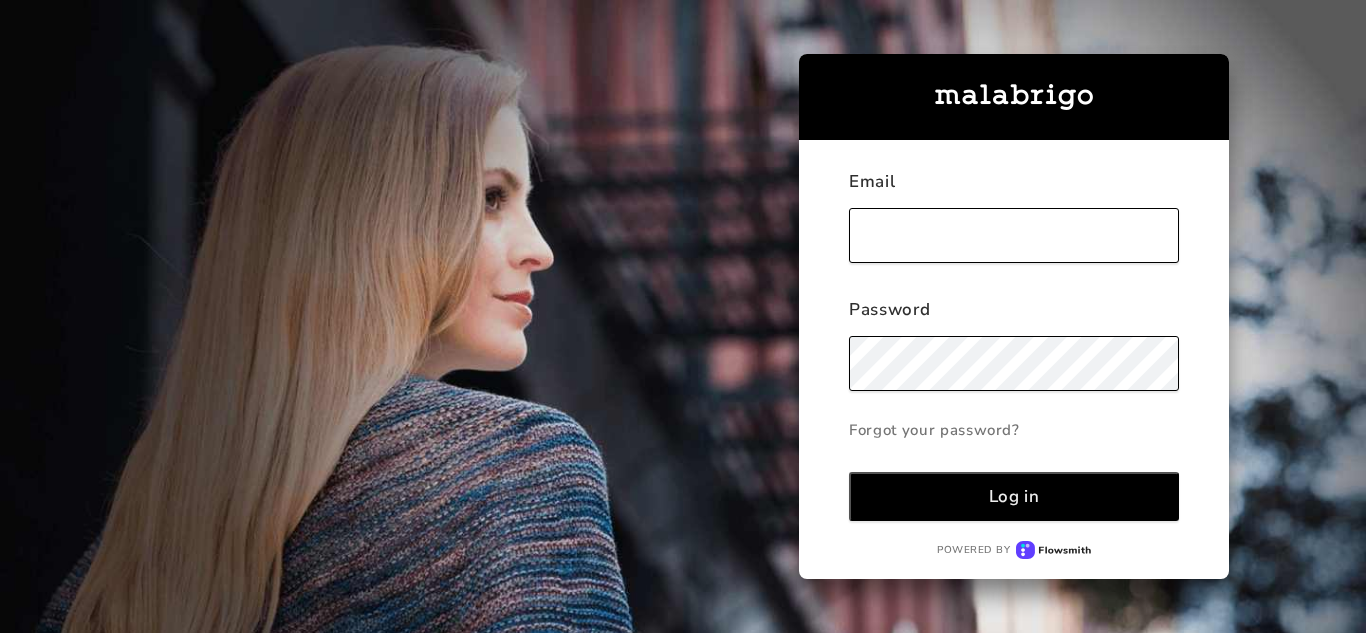 click at bounding box center [1014, 235] 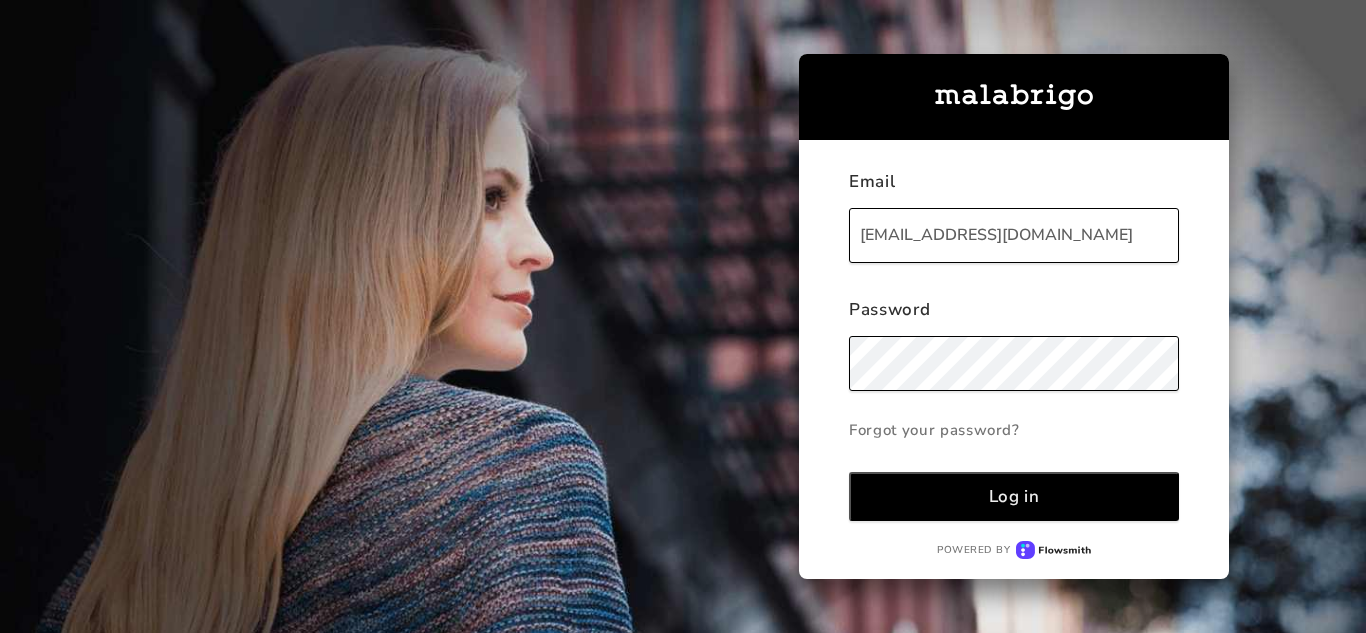 click on "Log in" at bounding box center (1014, 496) 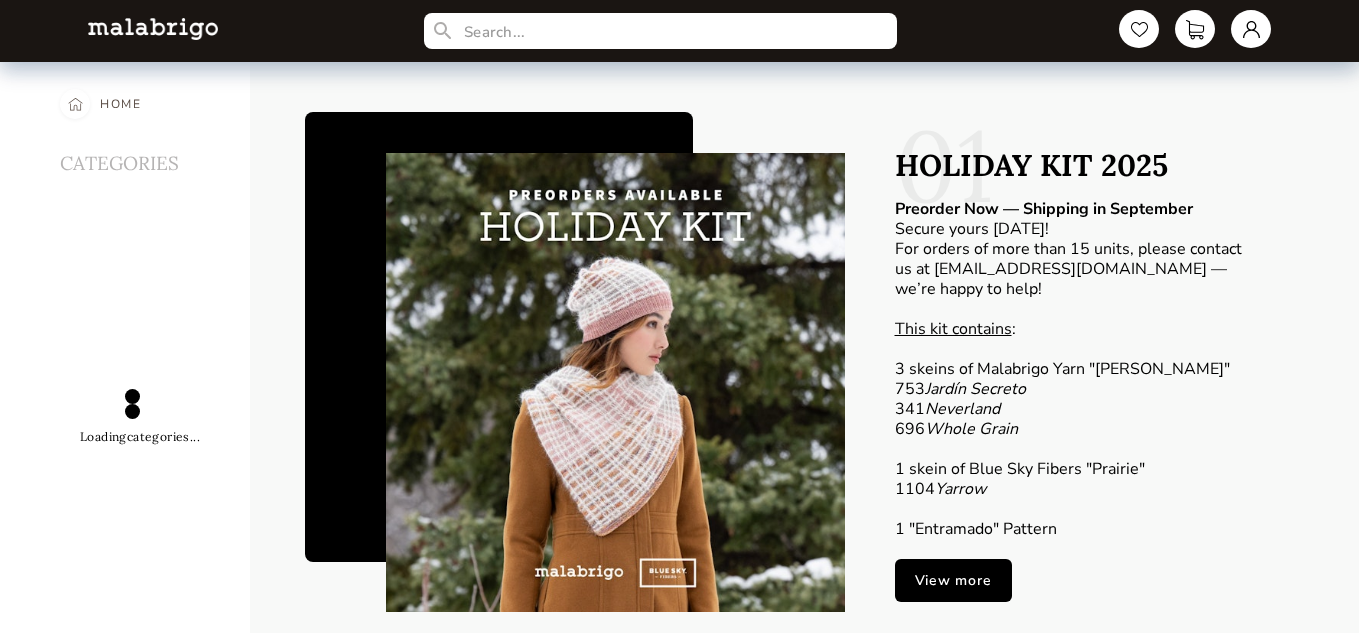 click on "View more" at bounding box center [953, 580] 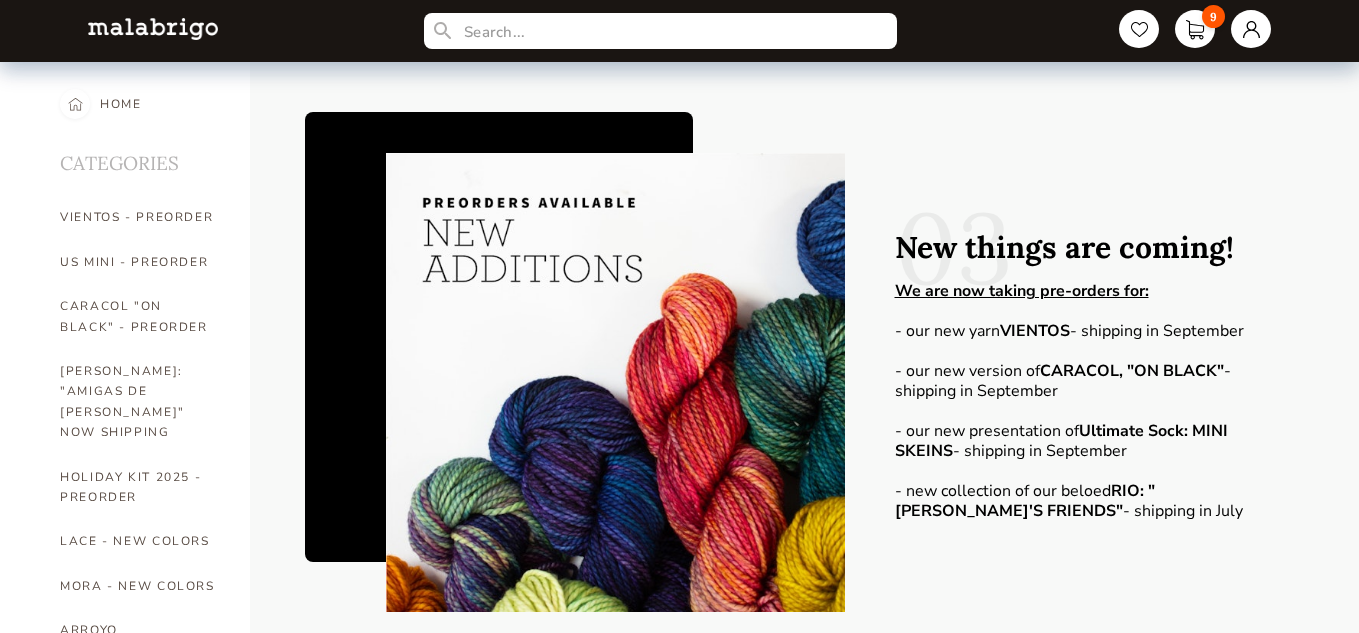 type on "10" 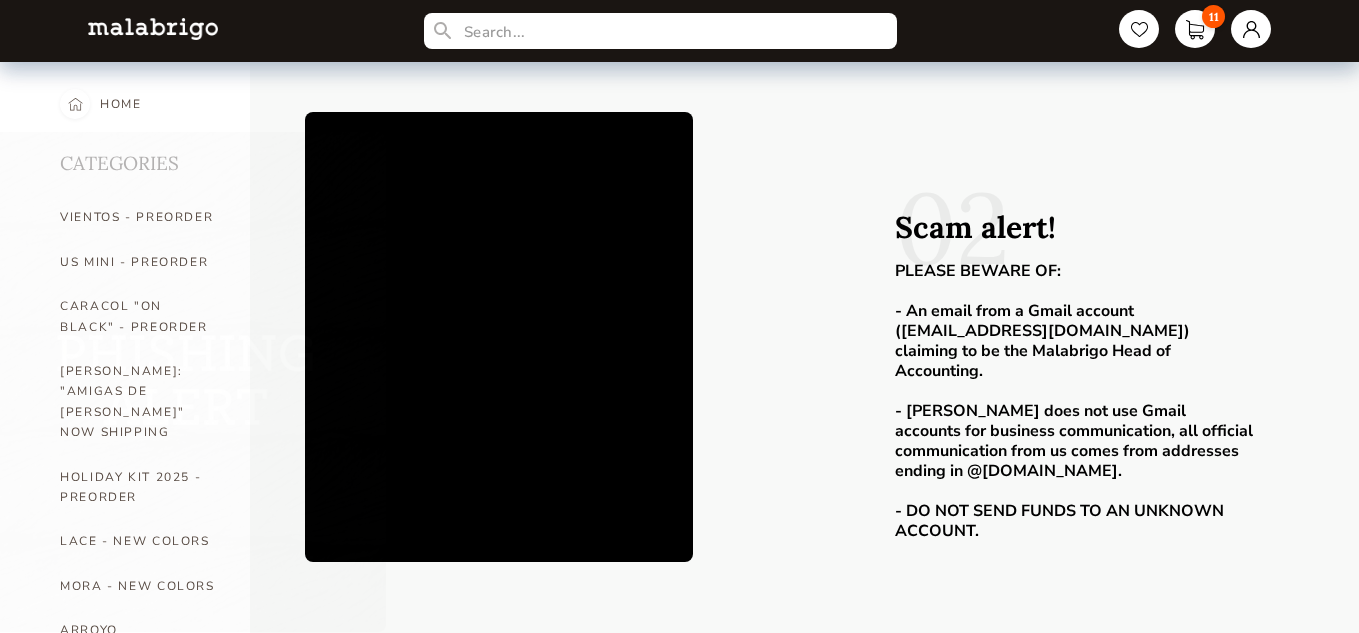 type on "0" 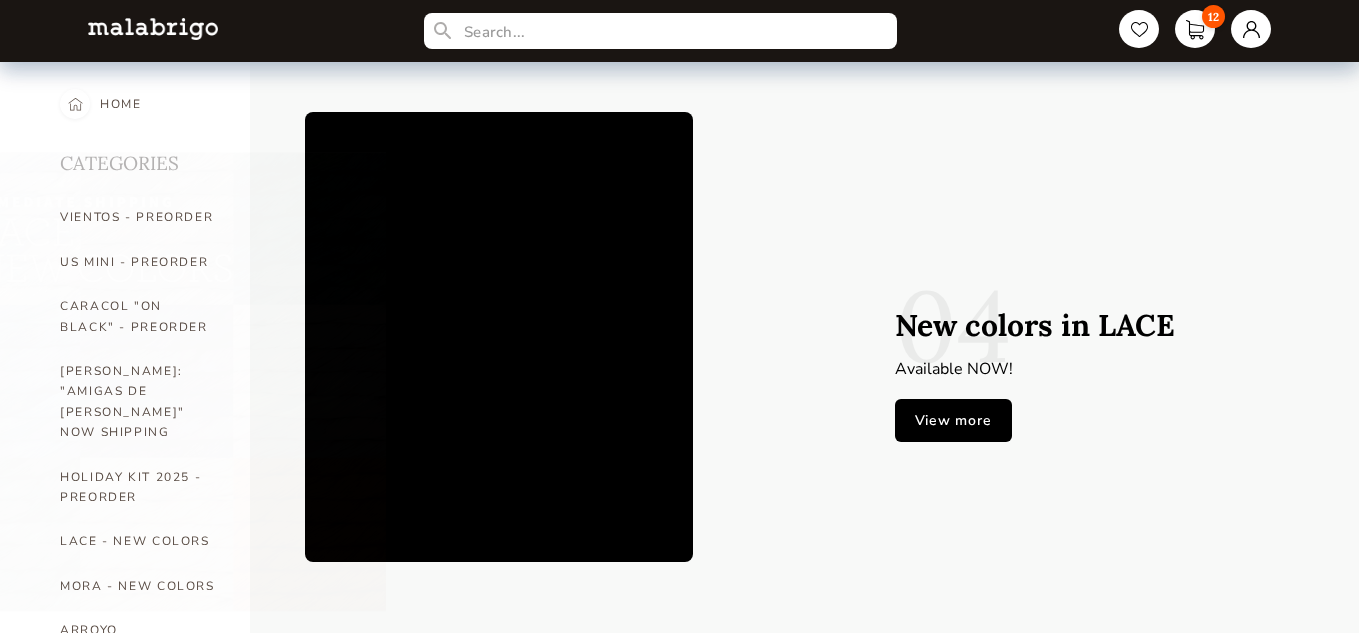 type on "1" 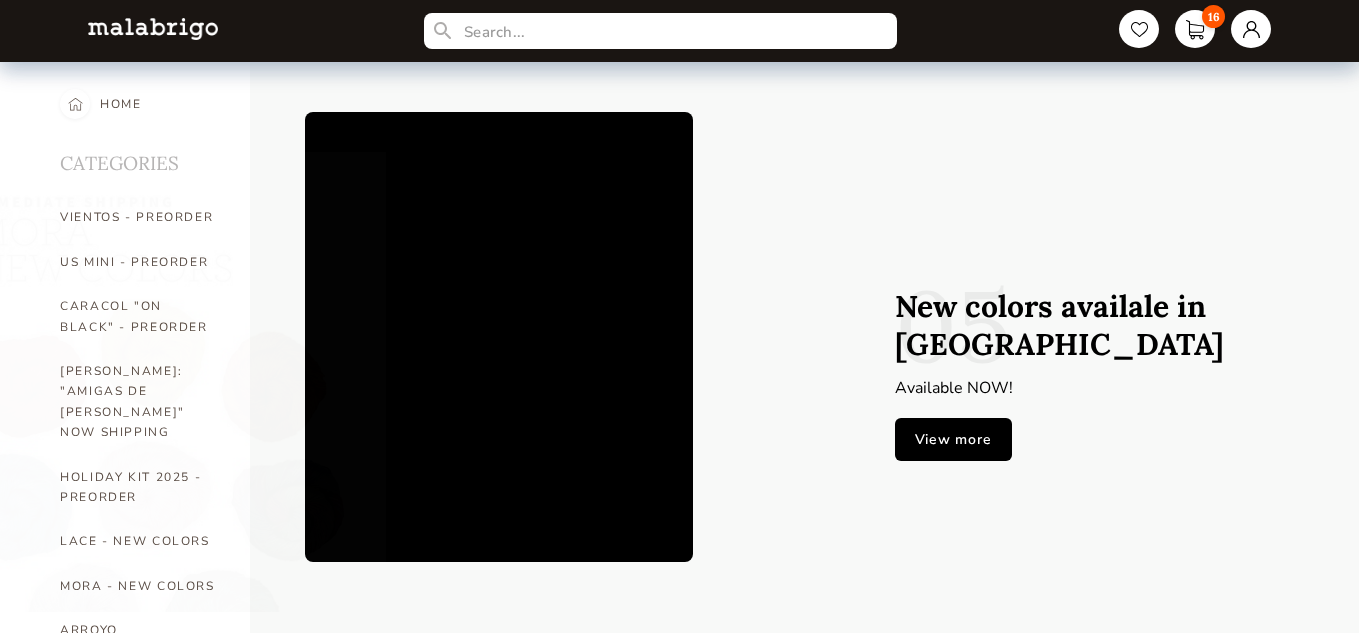 type on "1" 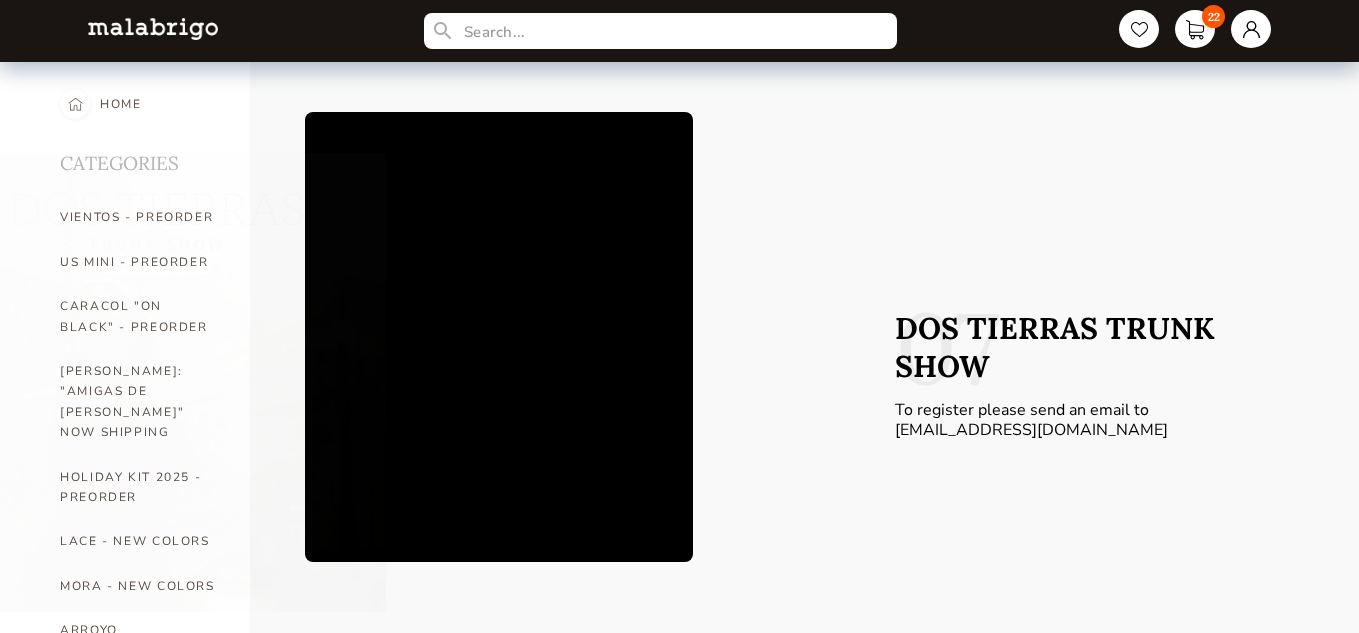 type on "1" 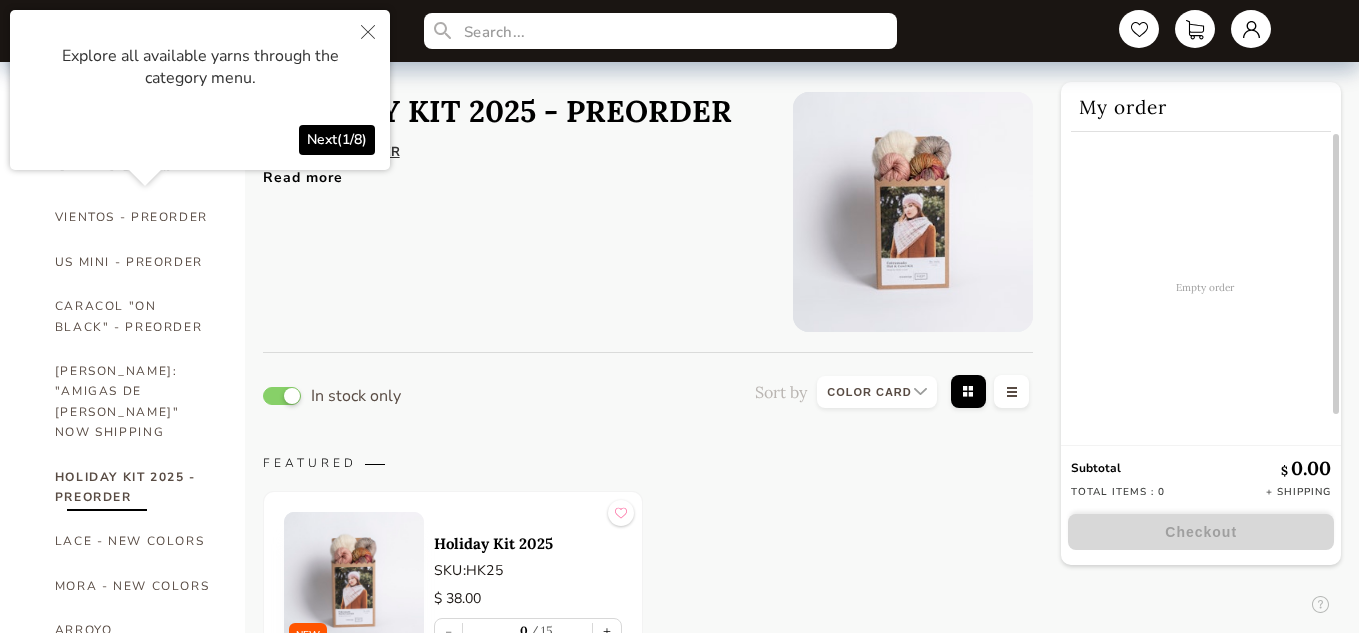 select on "INDEX" 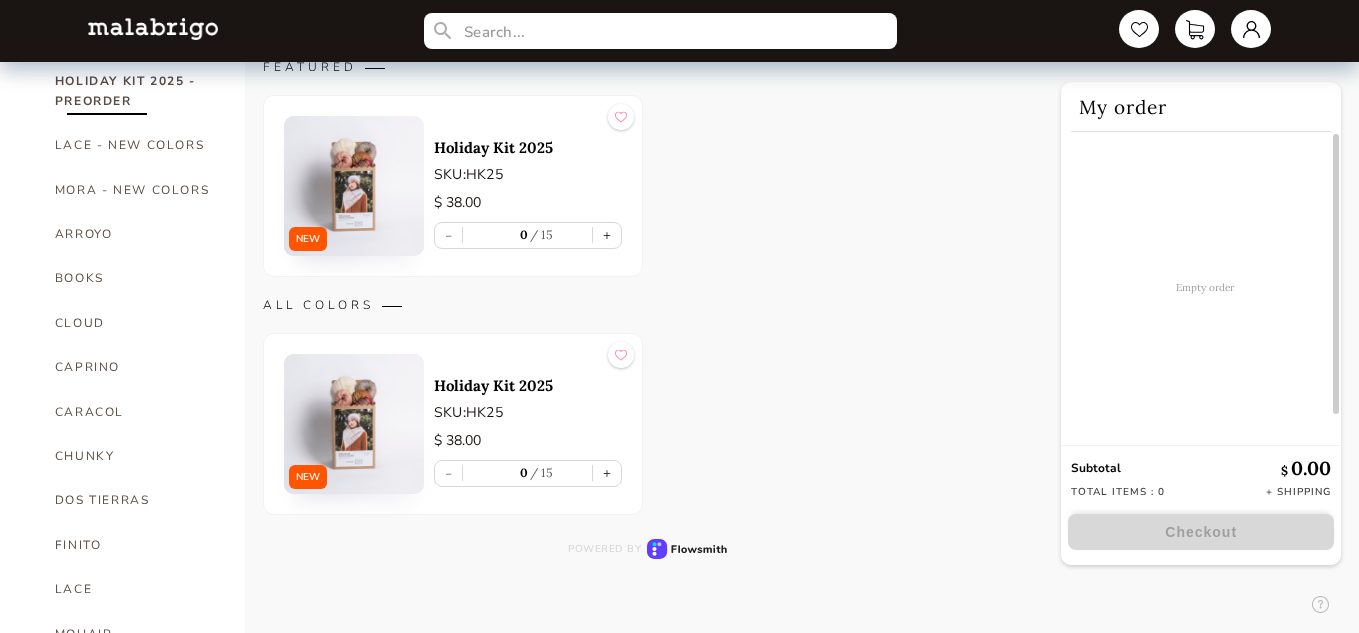 scroll, scrollTop: 390, scrollLeft: 0, axis: vertical 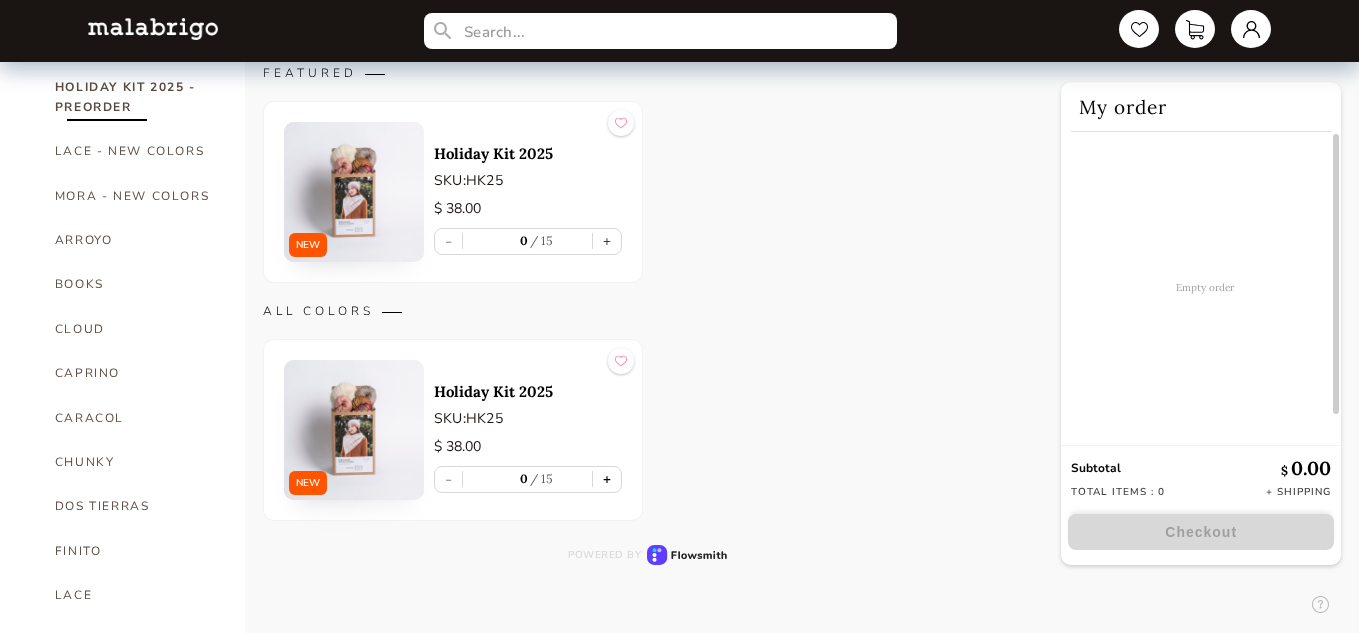 click on "+" at bounding box center [607, 479] 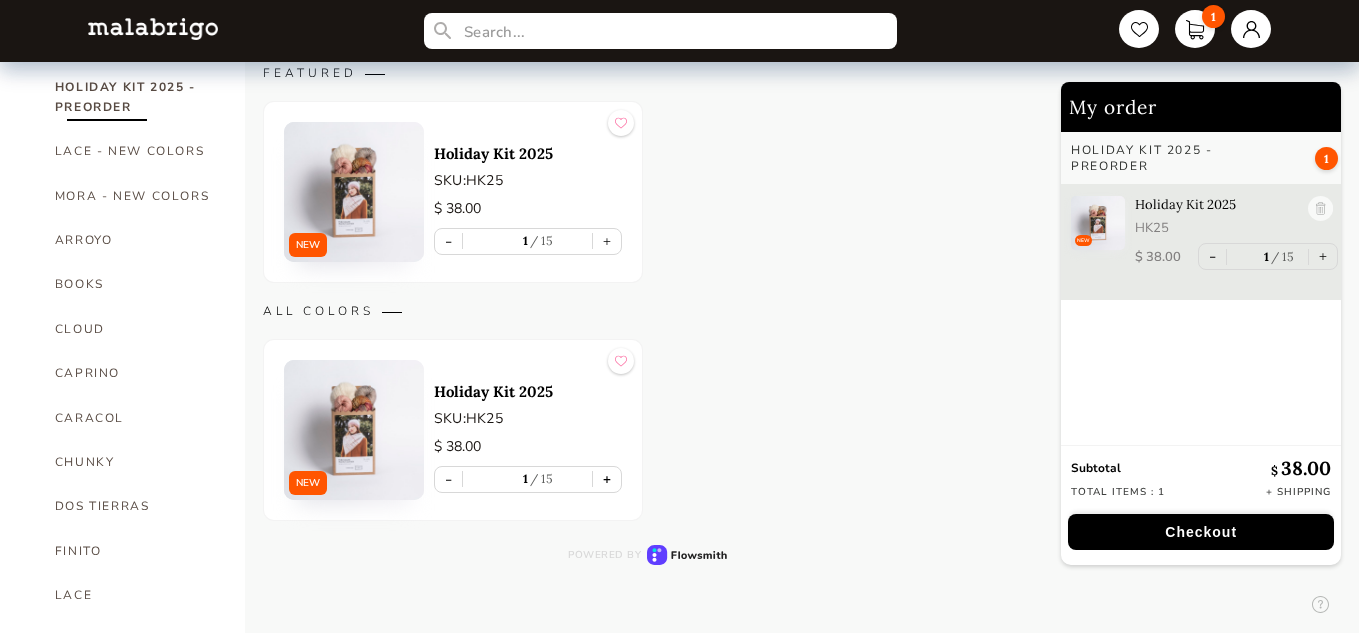 click on "+" at bounding box center (607, 479) 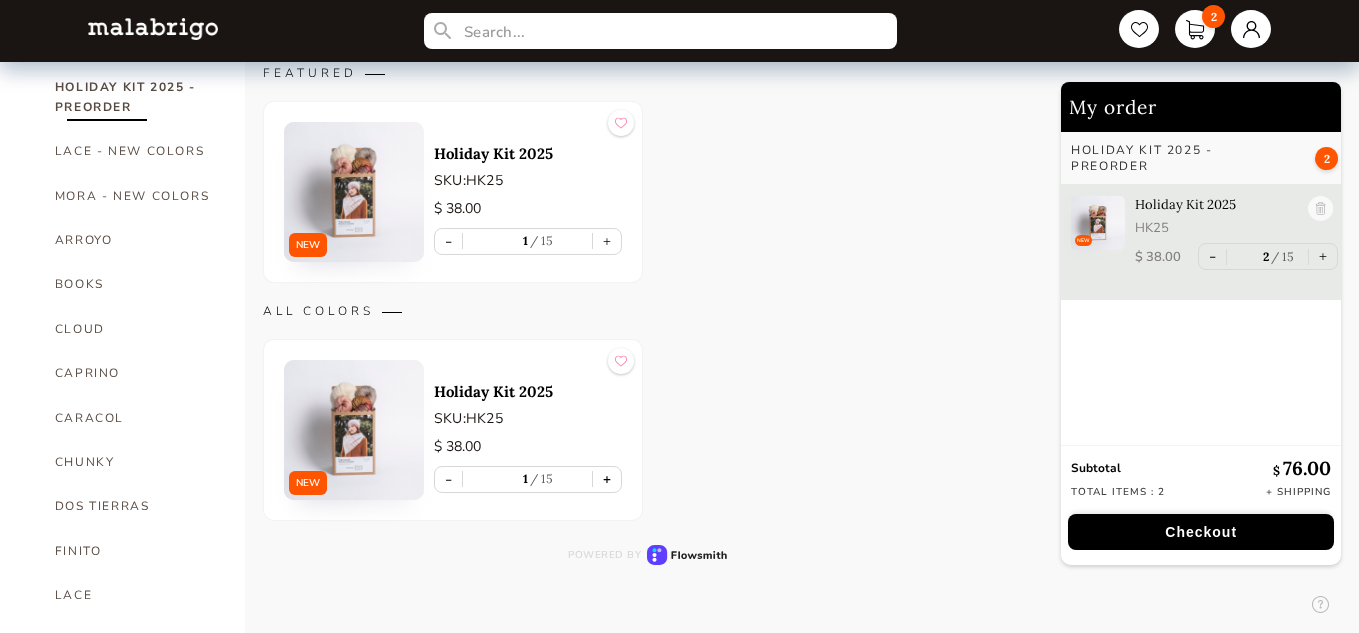 type on "2" 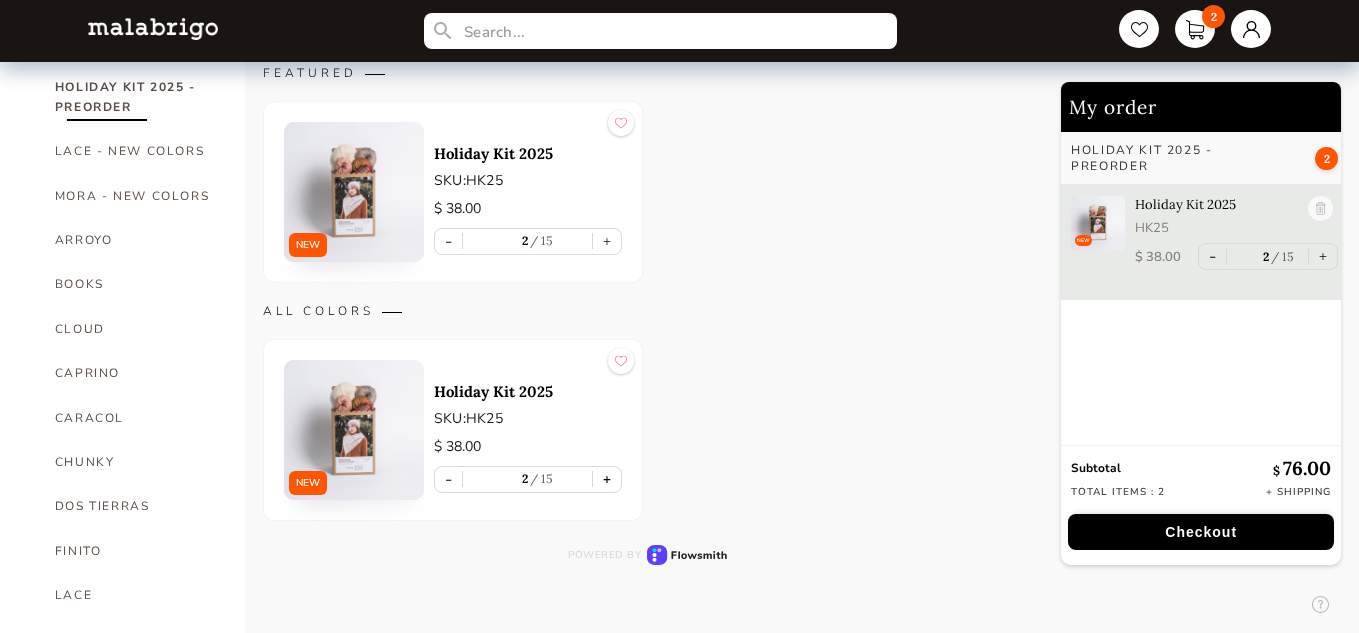click on "+" at bounding box center (607, 479) 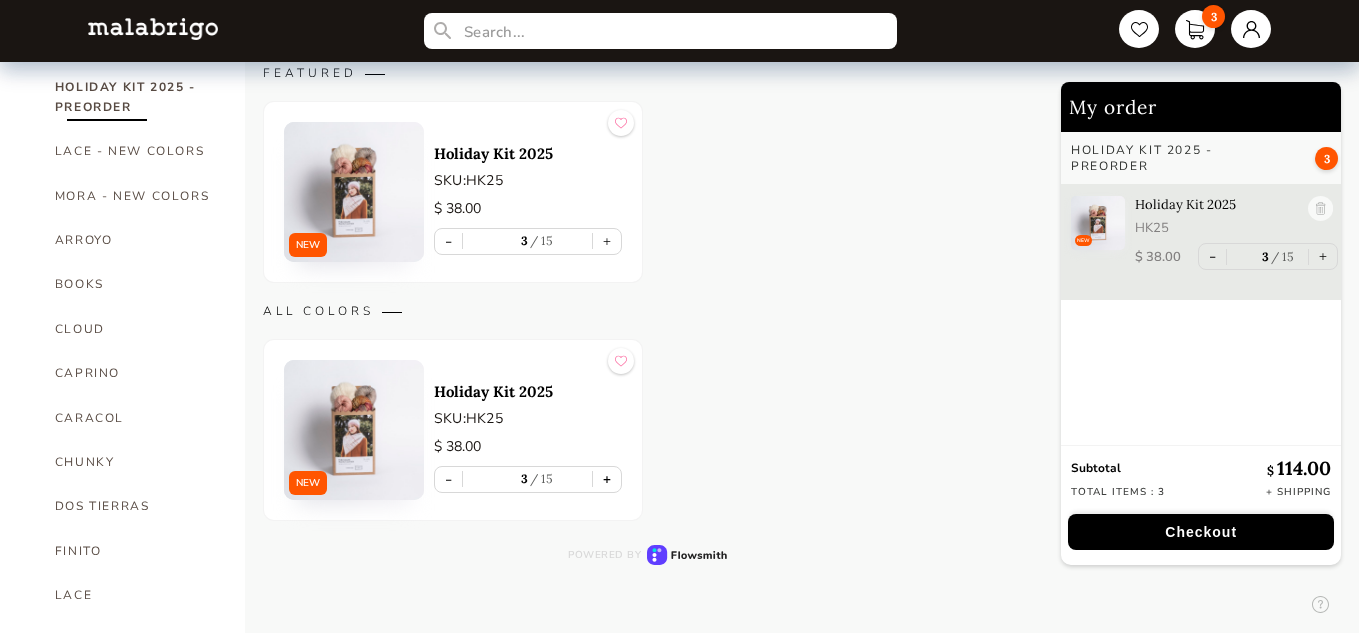 click on "+" at bounding box center [607, 479] 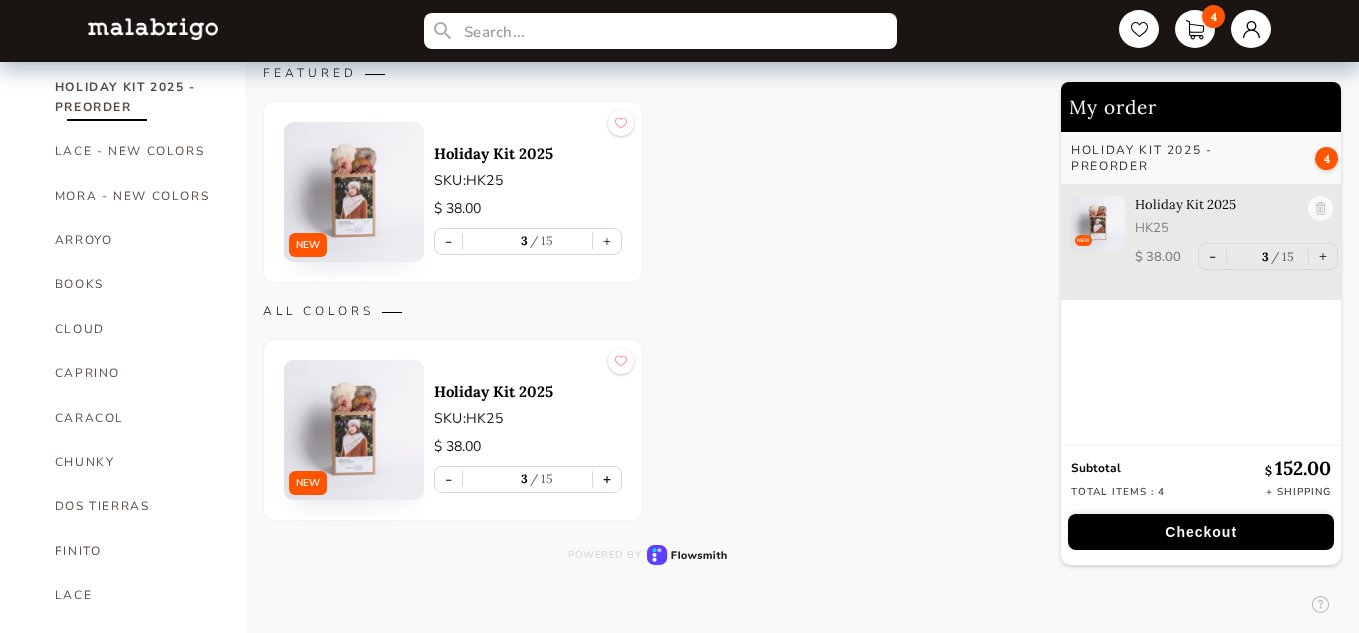 type on "4" 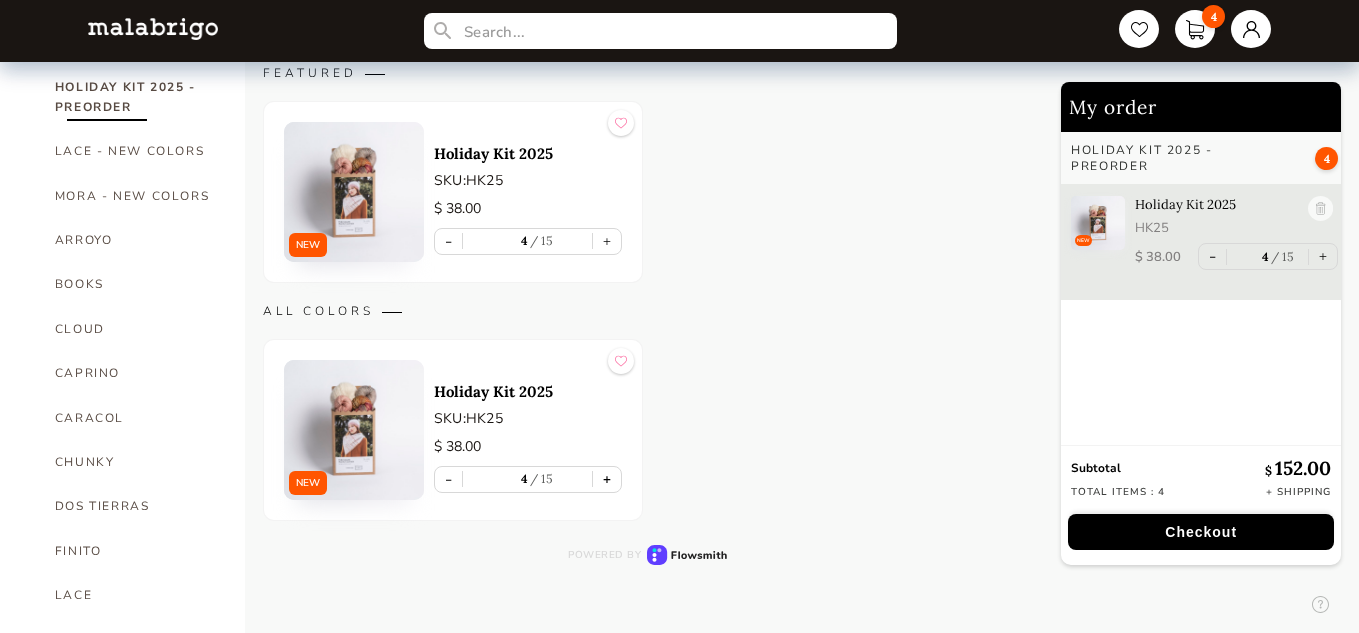 click on "+" at bounding box center [607, 479] 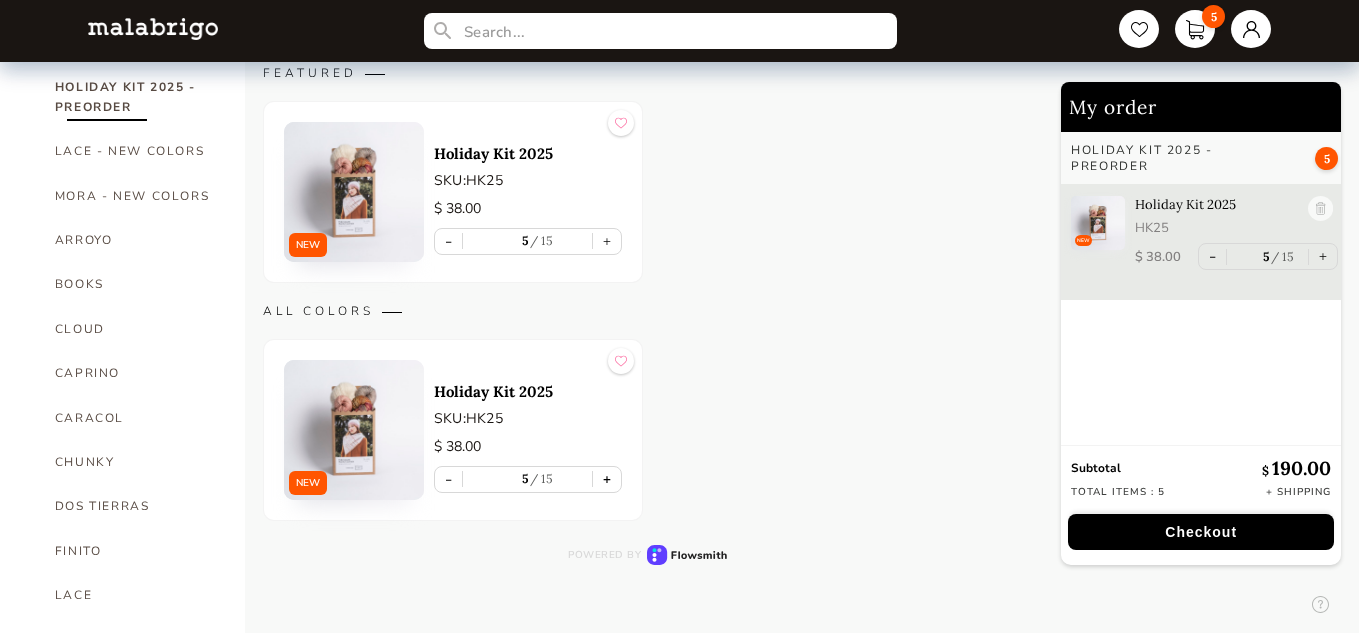 click on "+" at bounding box center [607, 479] 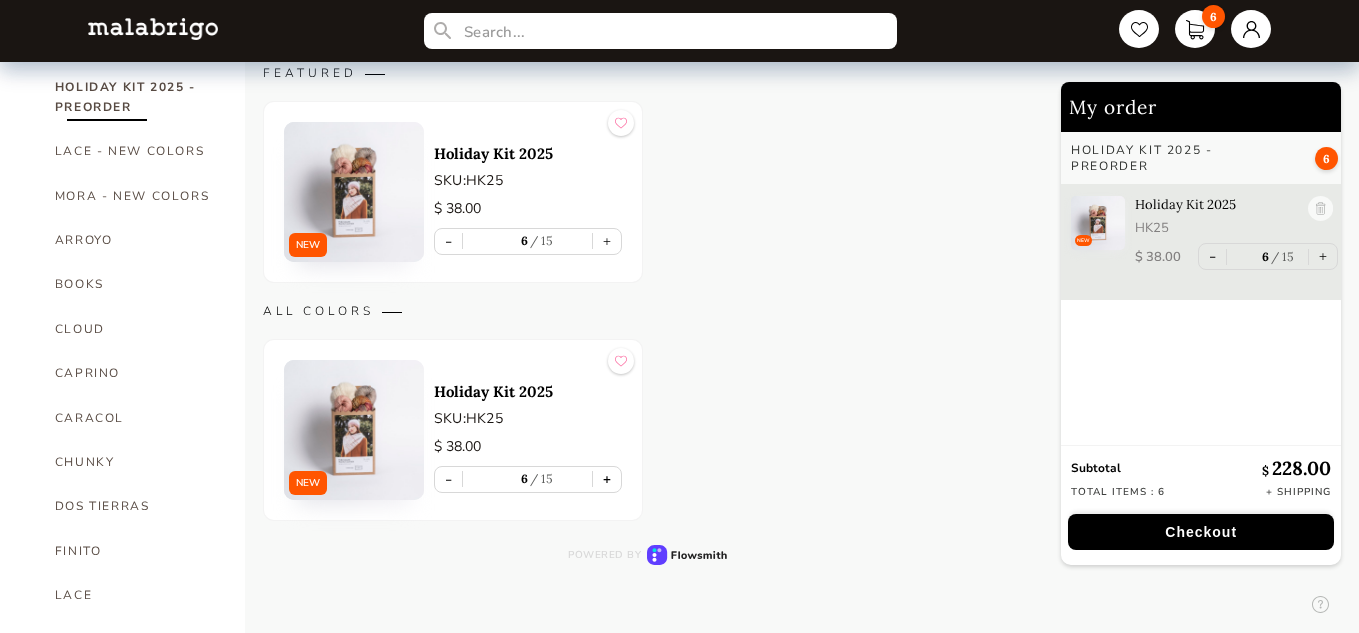 click on "+" at bounding box center [607, 479] 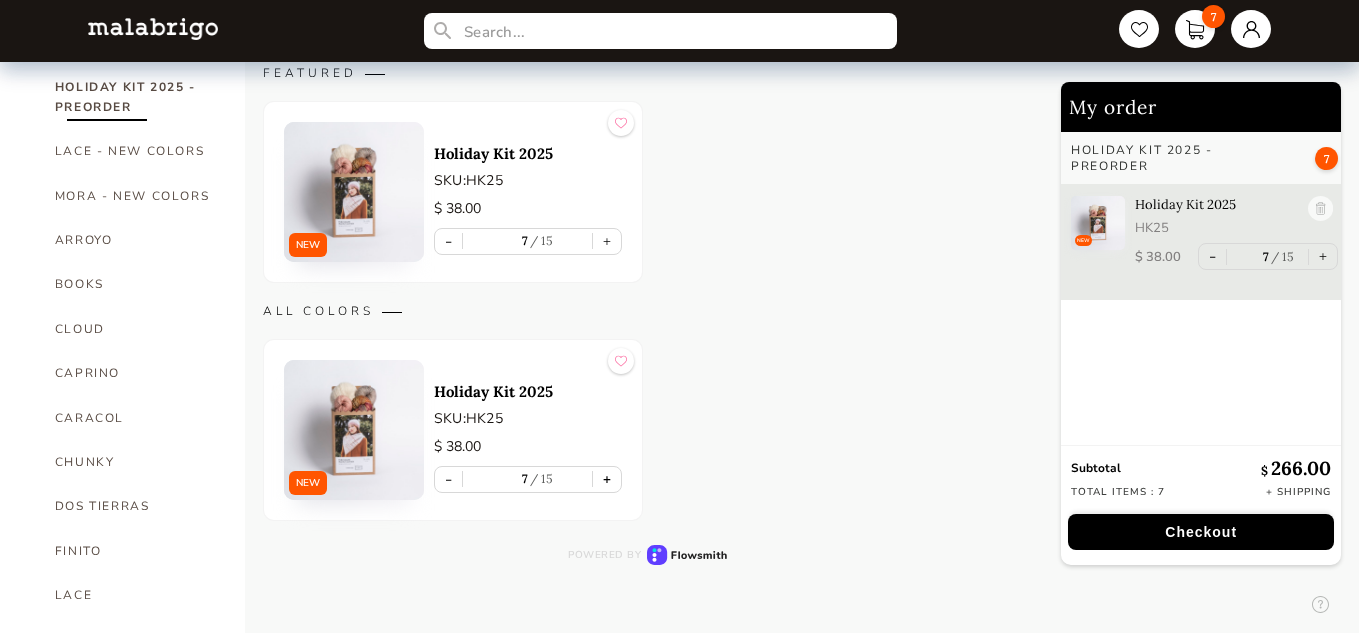 click on "+" at bounding box center [607, 479] 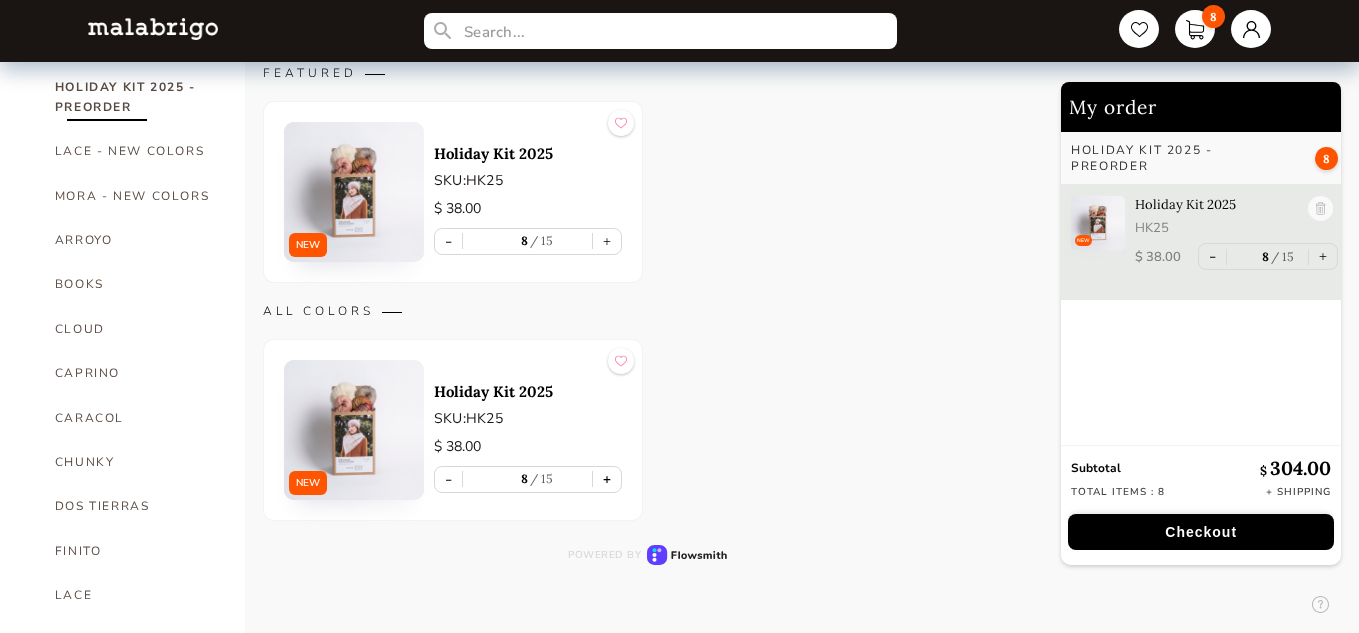 click on "+" at bounding box center (607, 479) 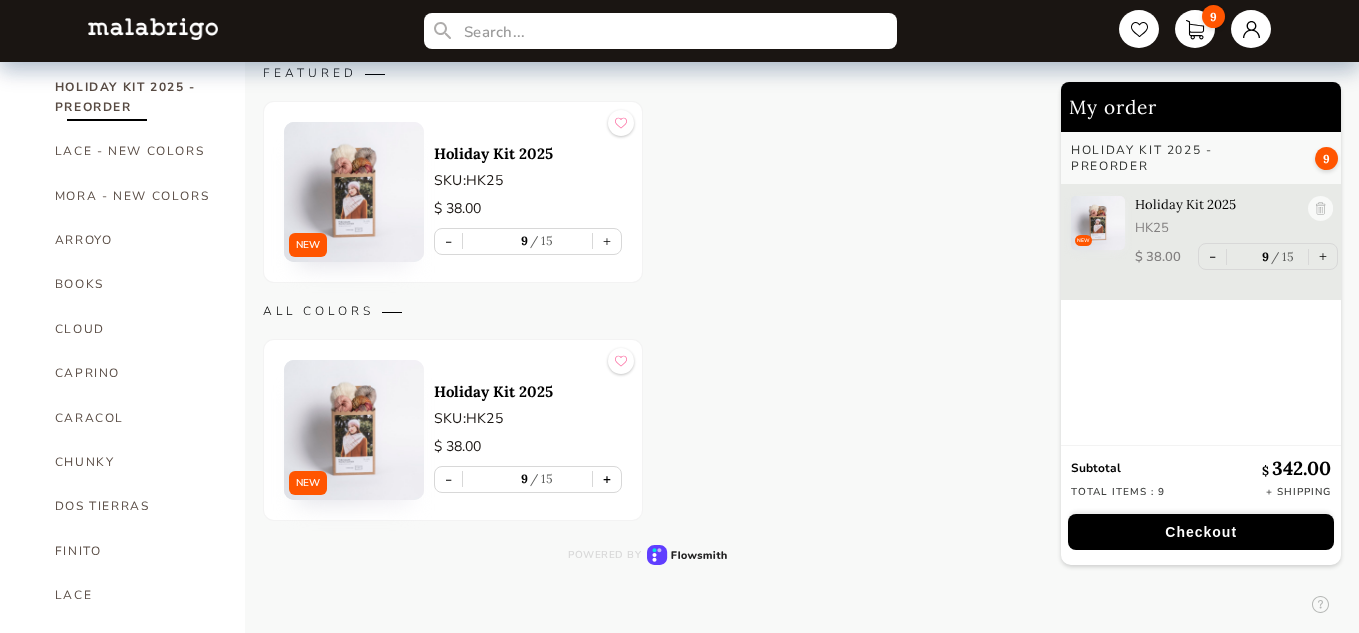 click on "+" at bounding box center (607, 479) 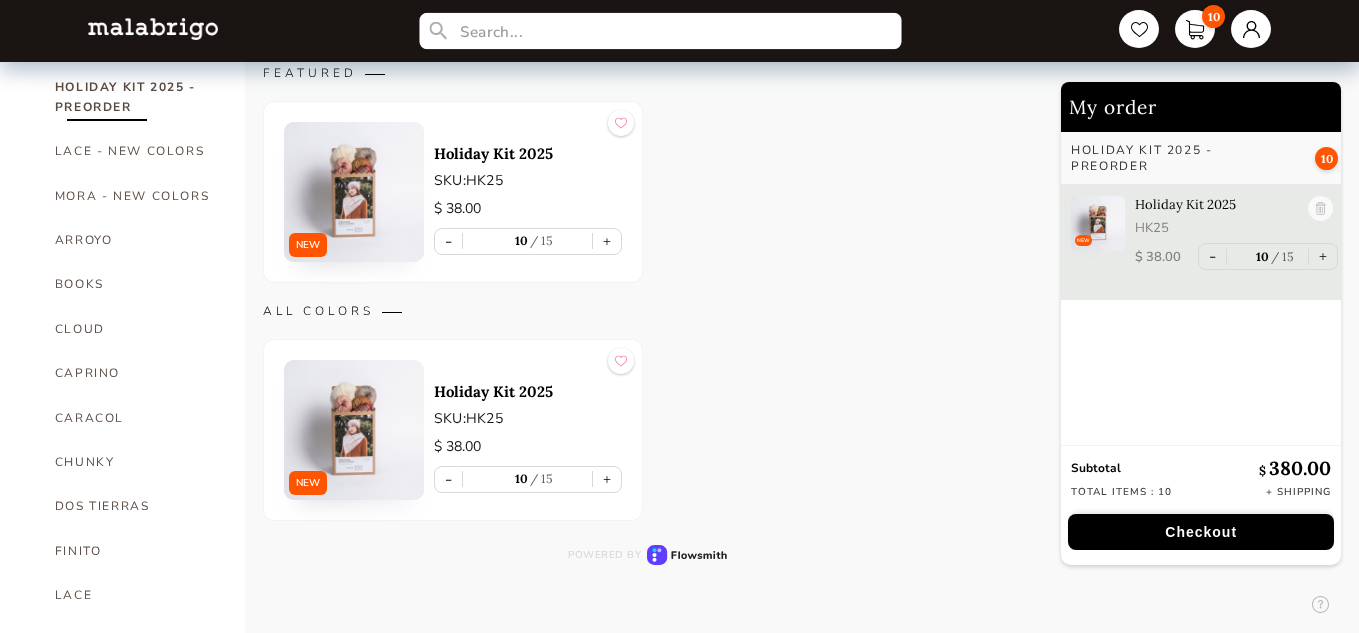 click at bounding box center [660, 31] 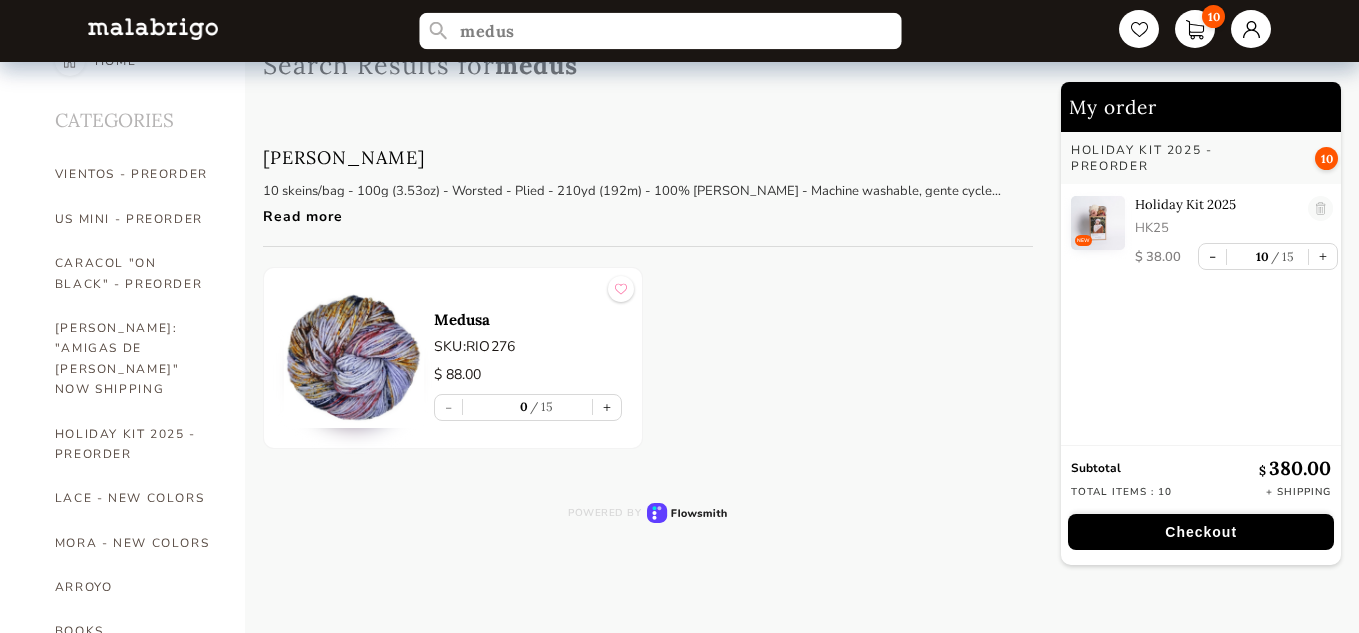 scroll, scrollTop: 37, scrollLeft: 0, axis: vertical 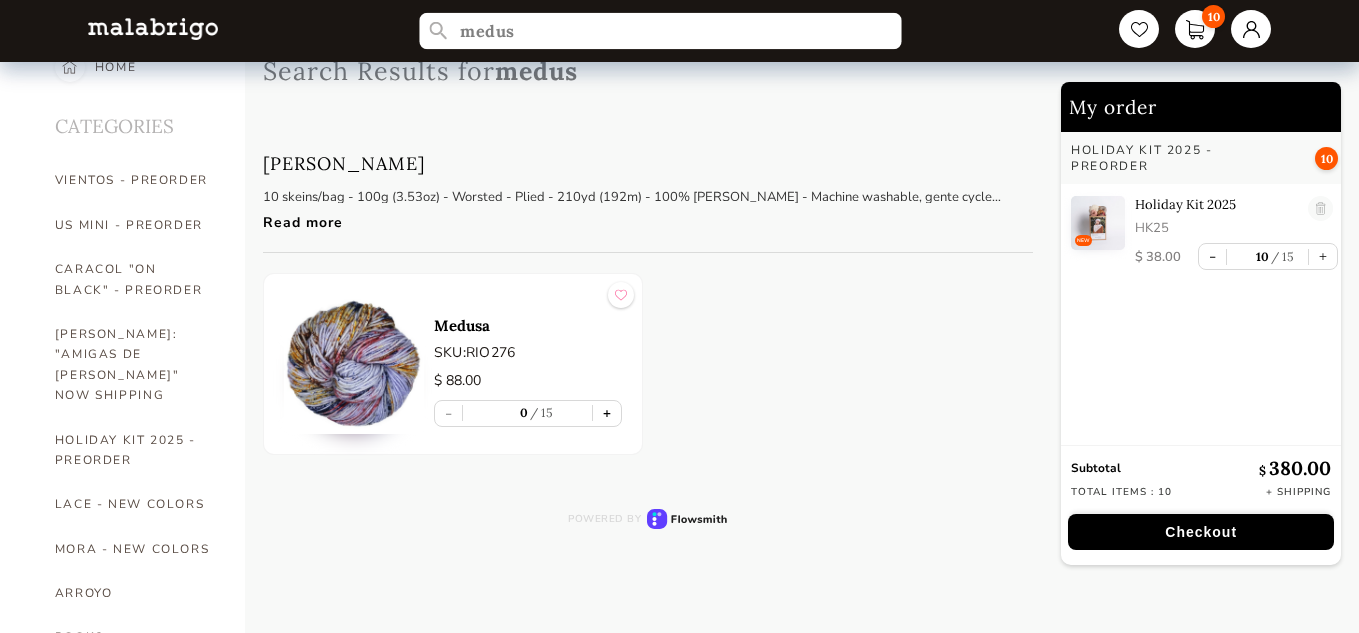 type on "medus" 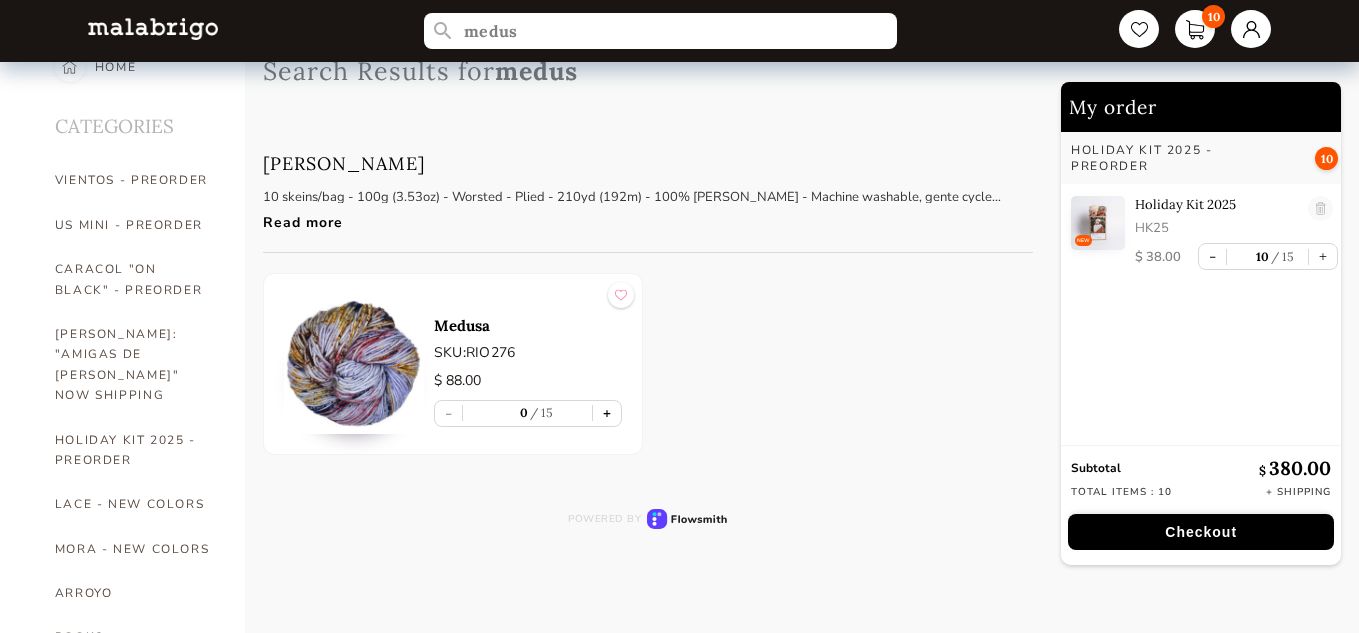 click on "+" at bounding box center [607, 413] 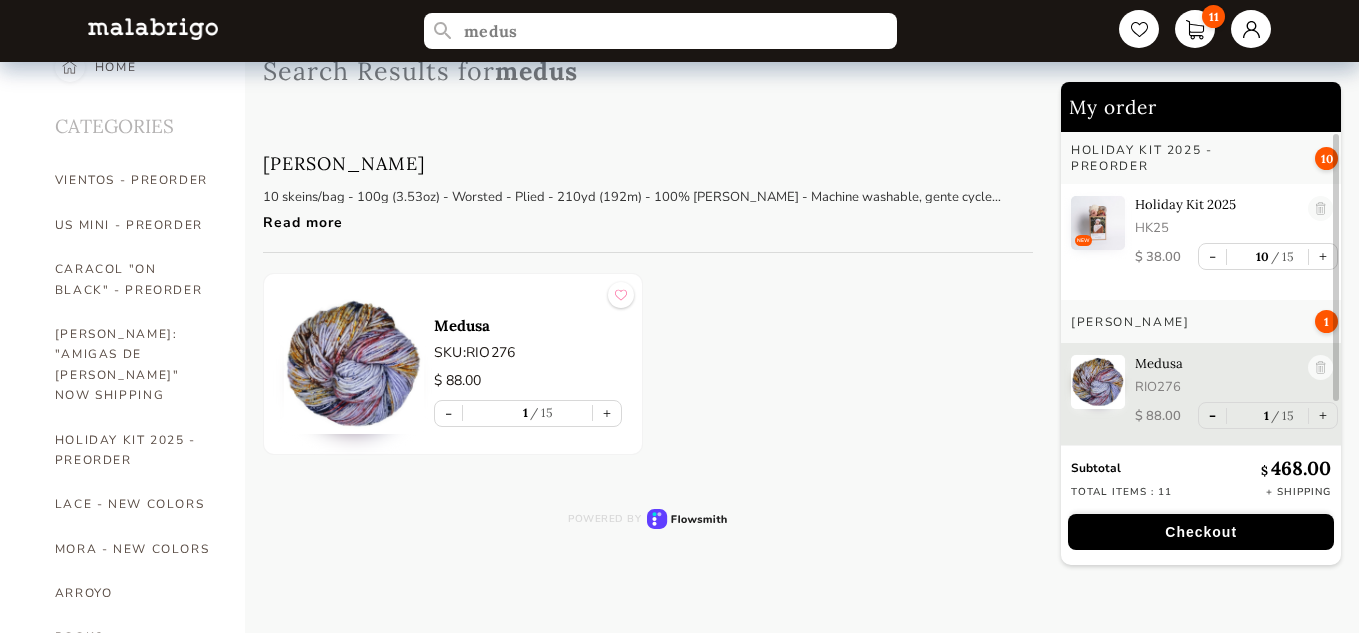 click on "-" at bounding box center [1212, 415] 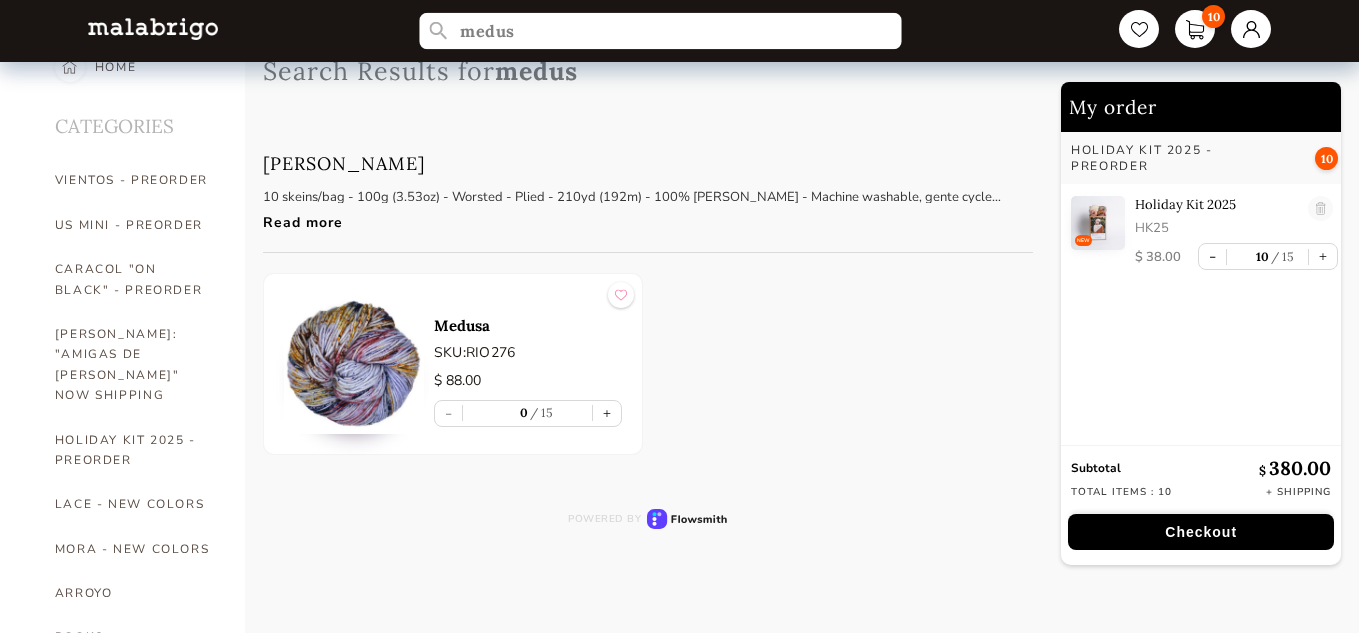 click on "medus" at bounding box center [660, 31] 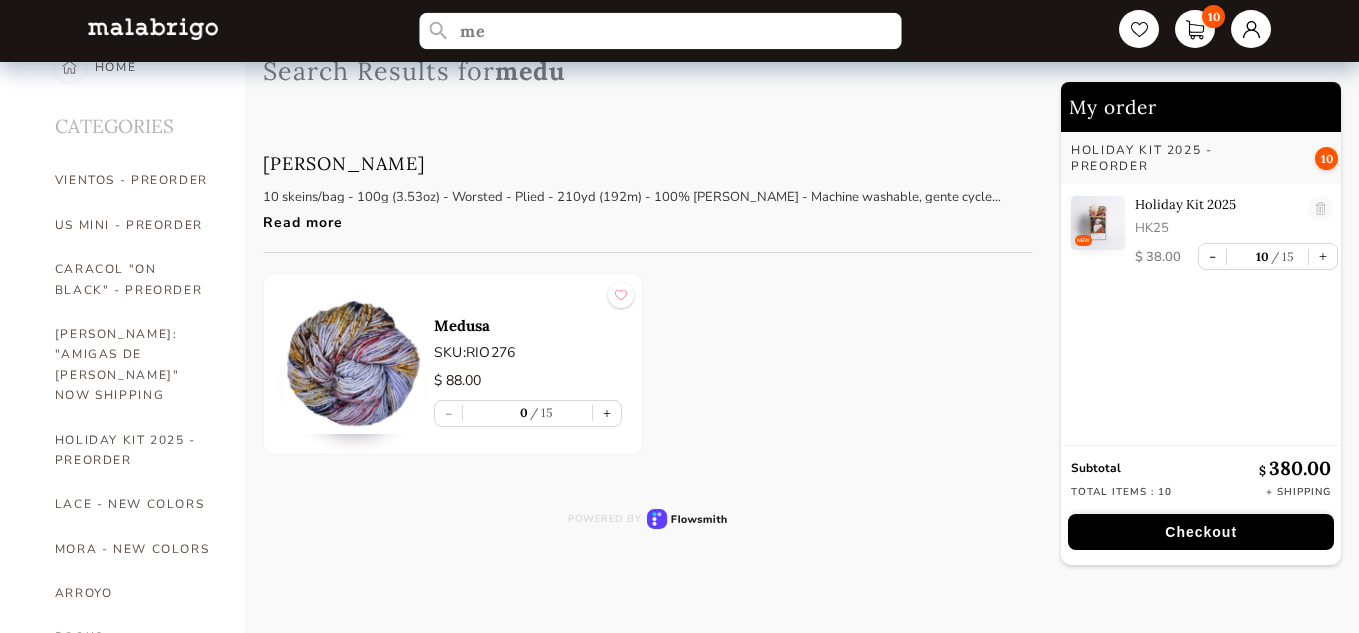 type on "m" 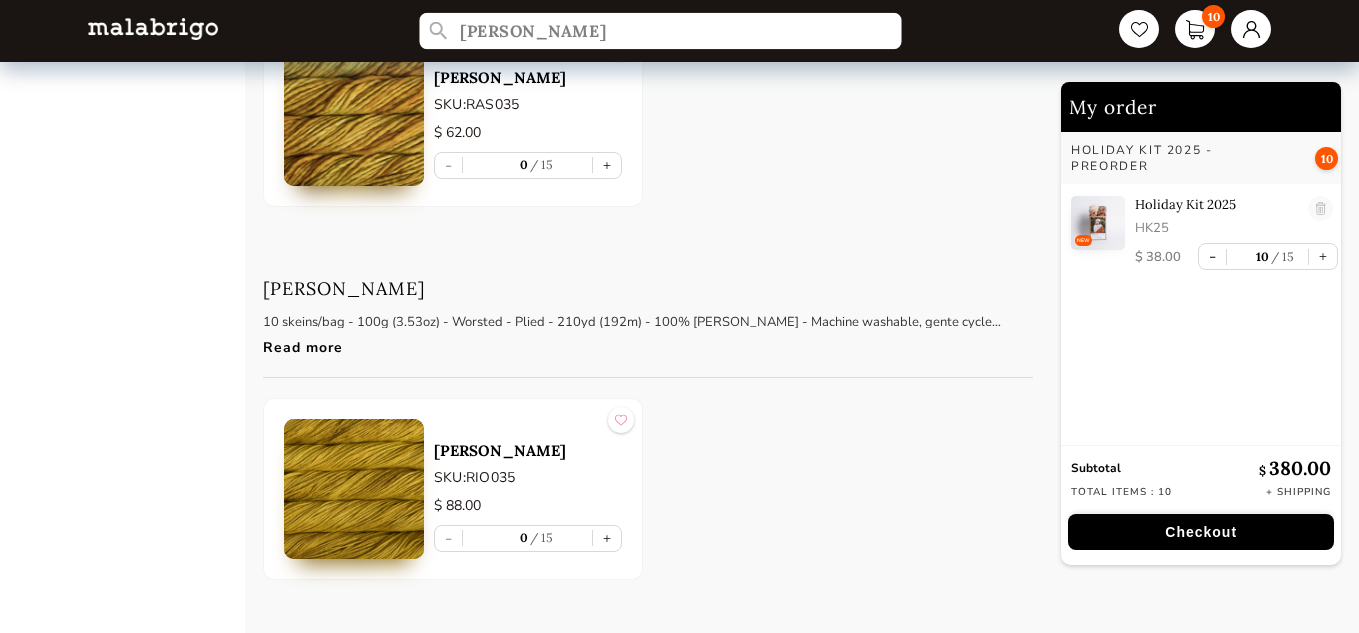 scroll, scrollTop: 3350, scrollLeft: 0, axis: vertical 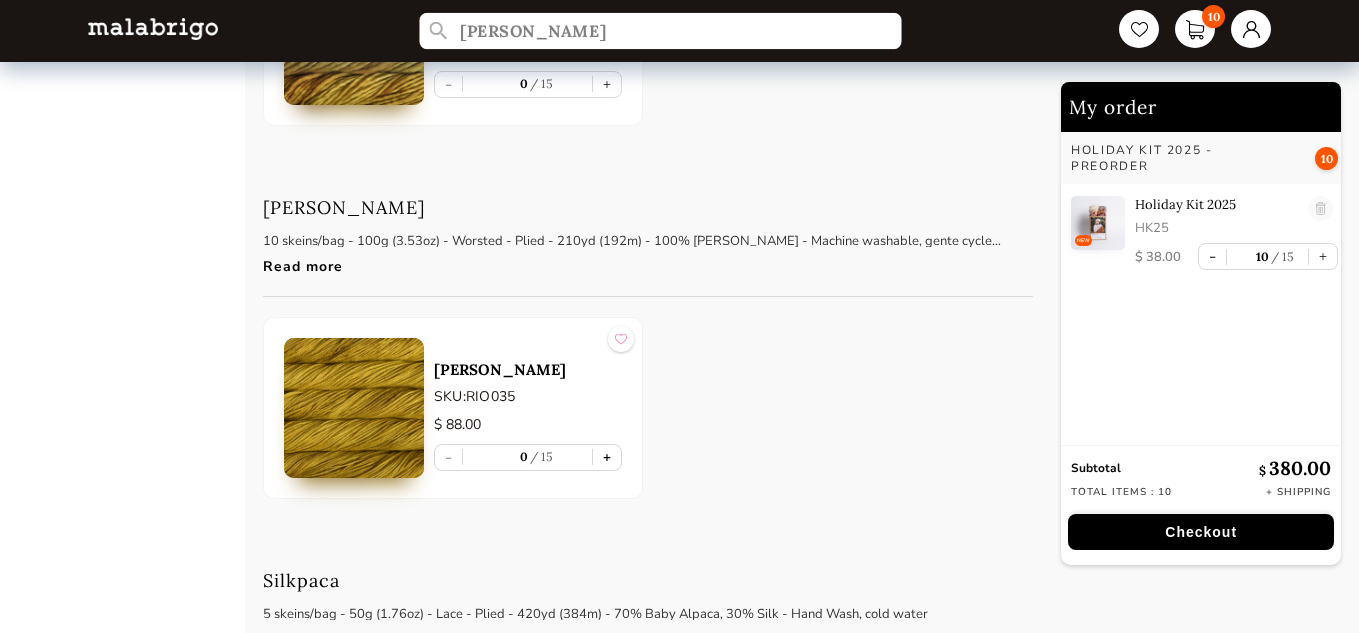 type on "frank" 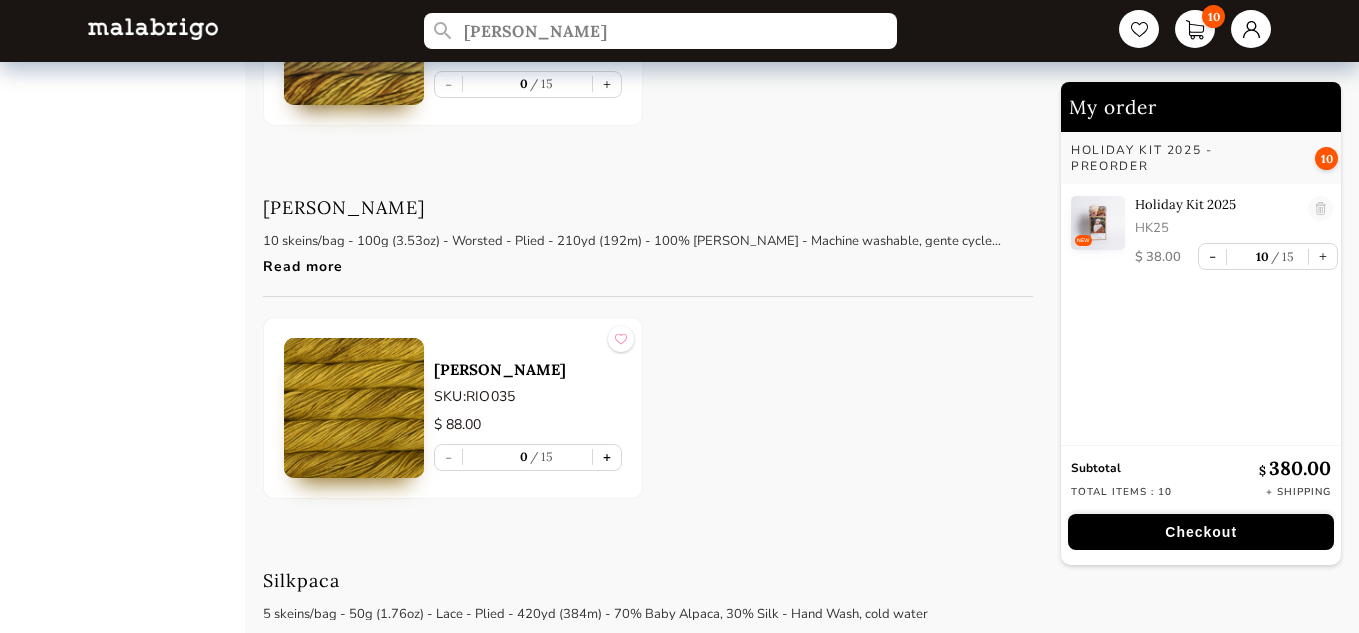 click on "+" at bounding box center (607, 457) 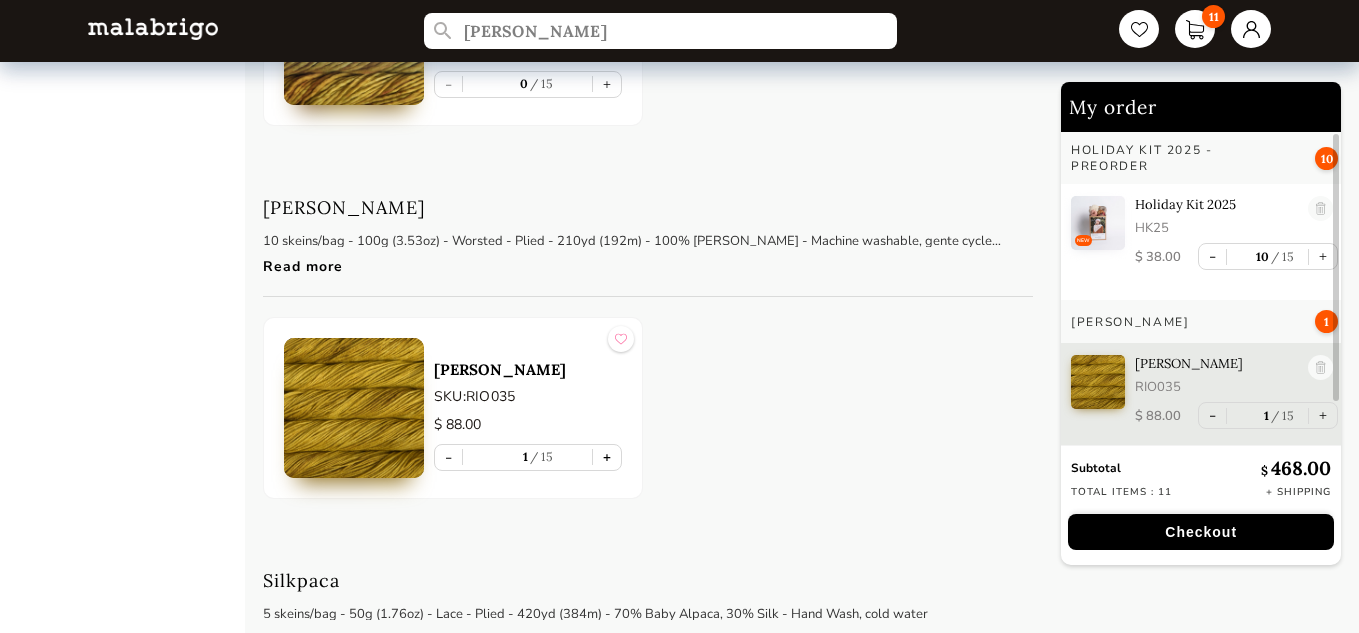 type on "1" 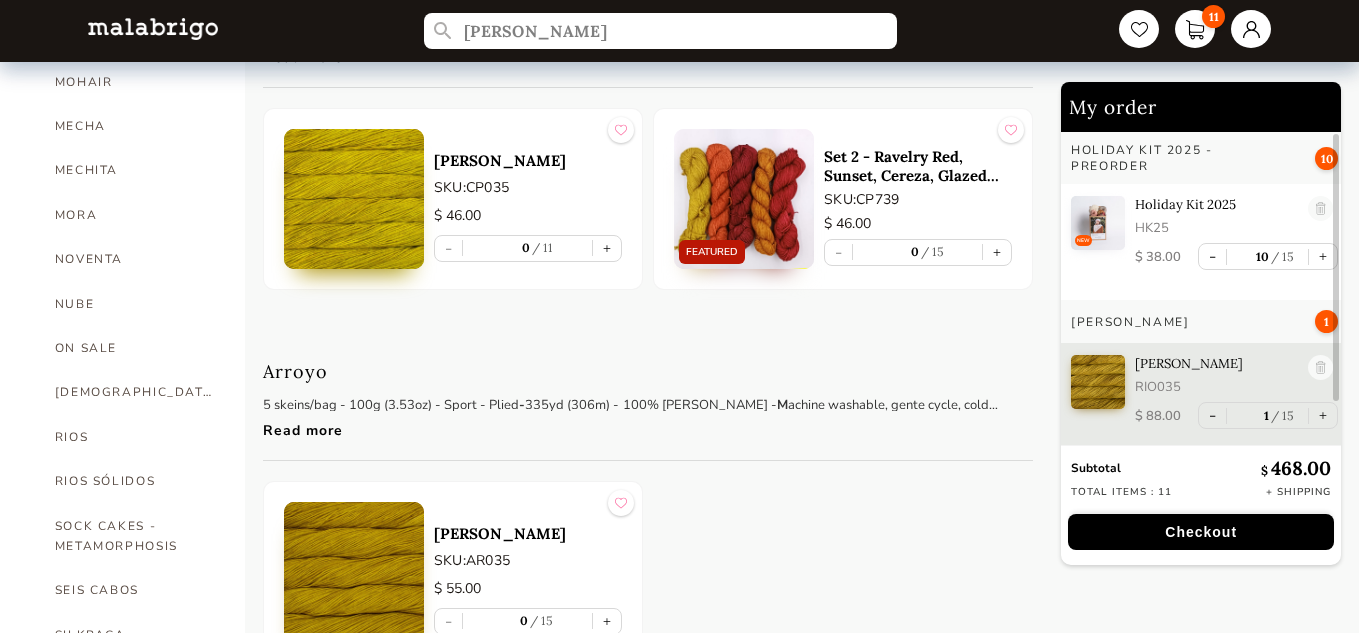 scroll, scrollTop: 934, scrollLeft: 0, axis: vertical 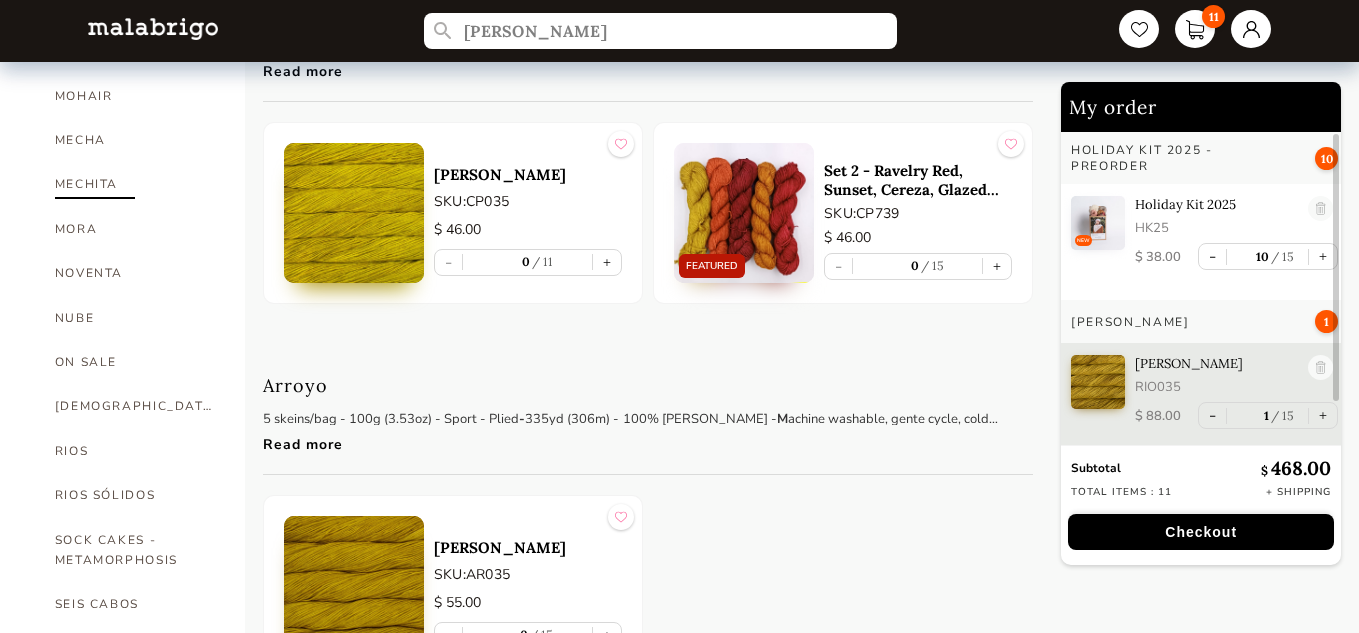click on "MECHITA" at bounding box center (135, 184) 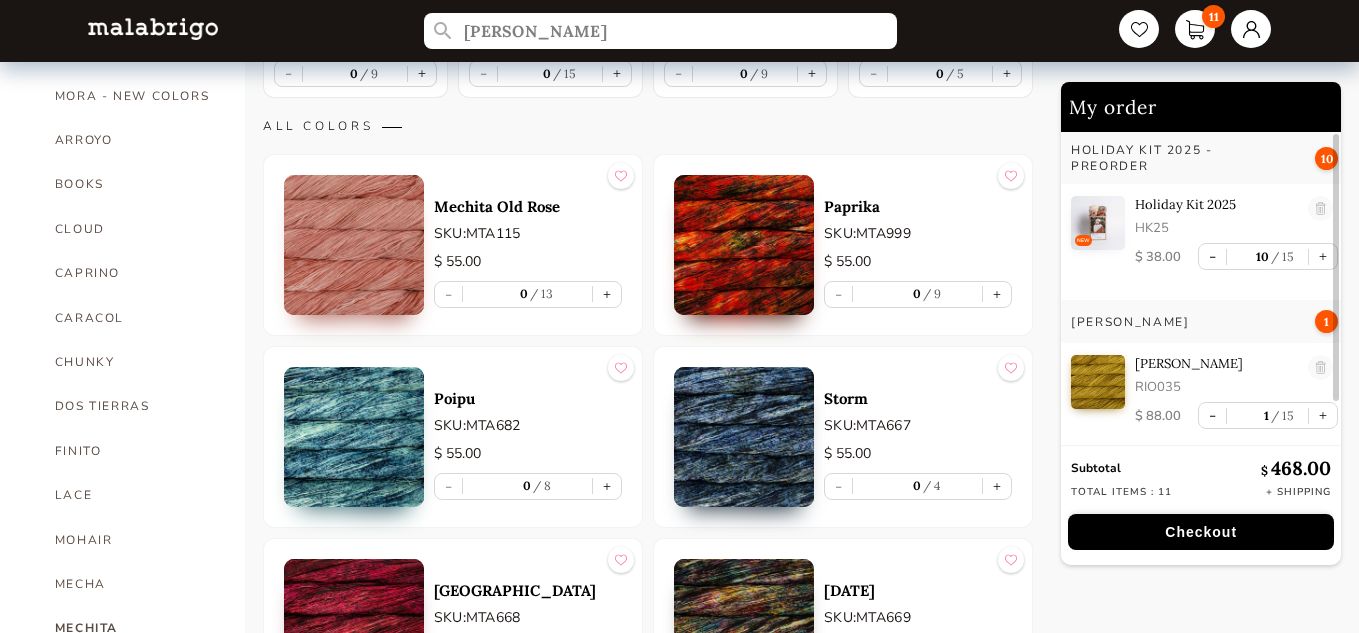 scroll, scrollTop: 503, scrollLeft: 0, axis: vertical 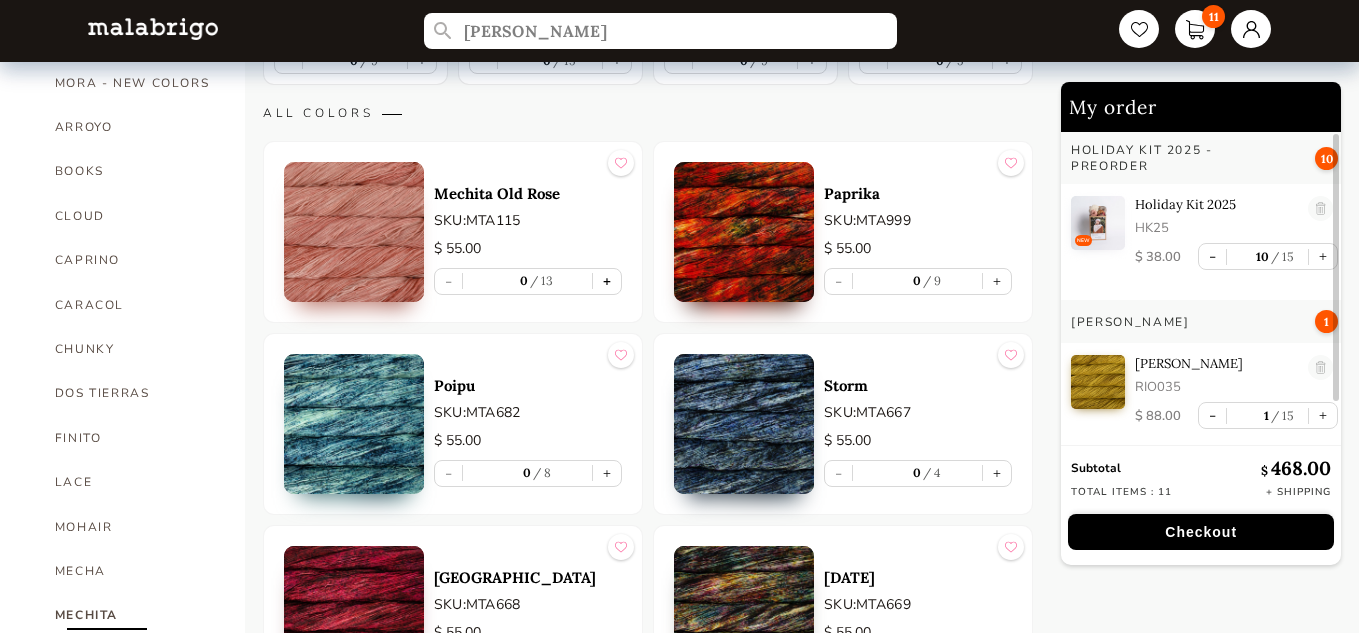 click on "+" at bounding box center (607, 281) 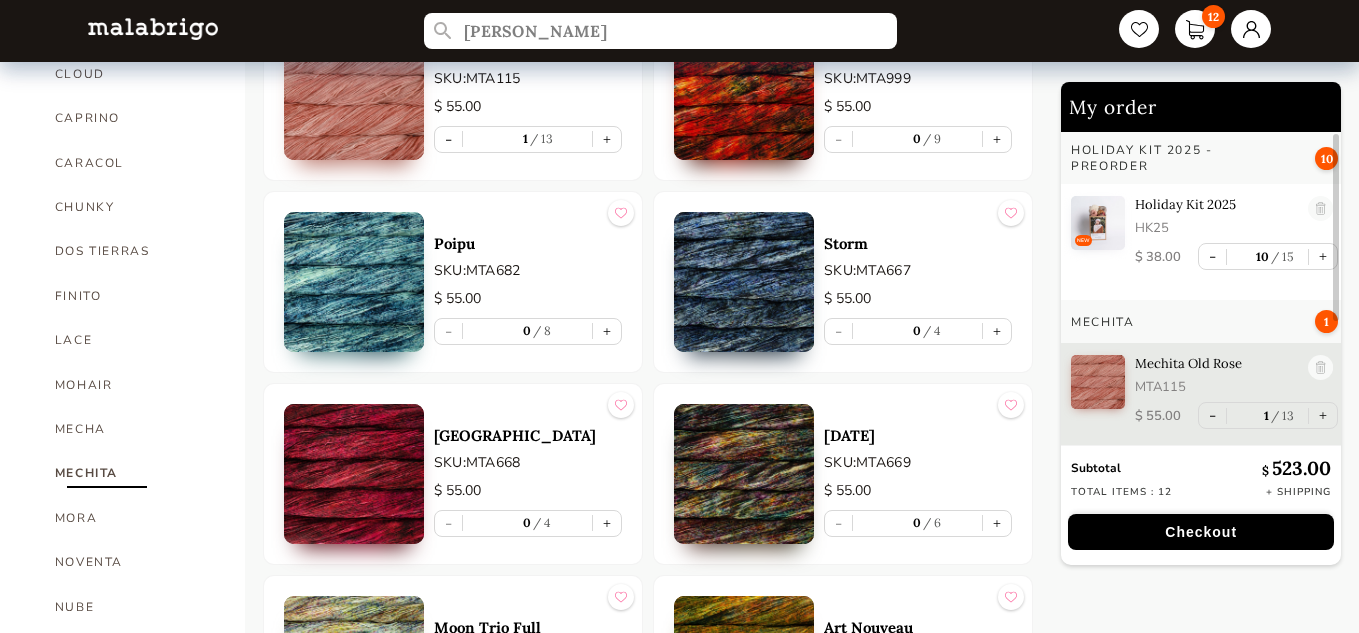 scroll, scrollTop: 658, scrollLeft: 0, axis: vertical 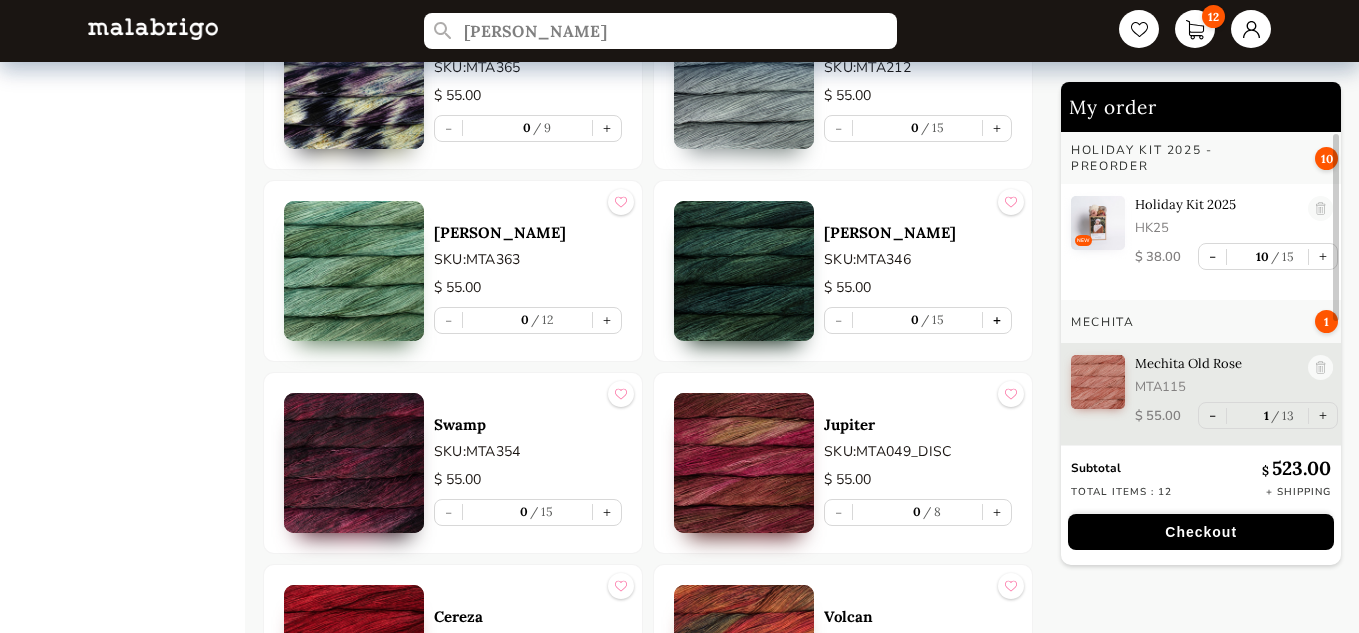 click on "+" at bounding box center [997, 320] 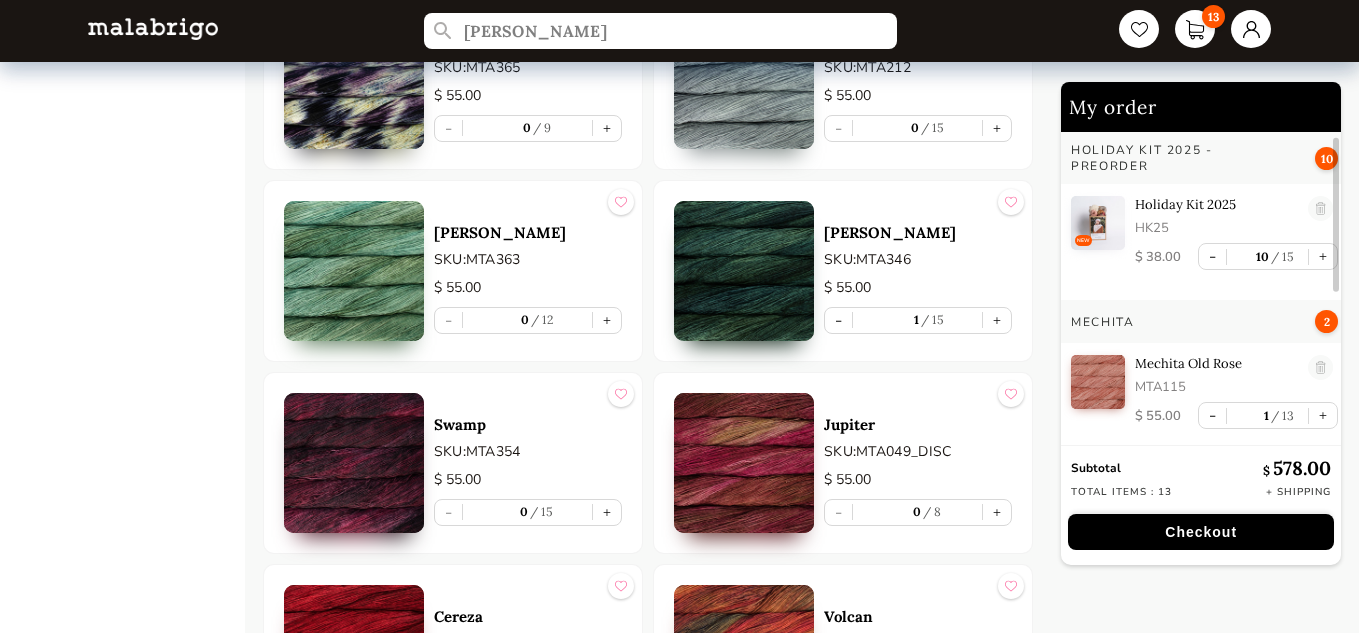 scroll, scrollTop: 7, scrollLeft: 0, axis: vertical 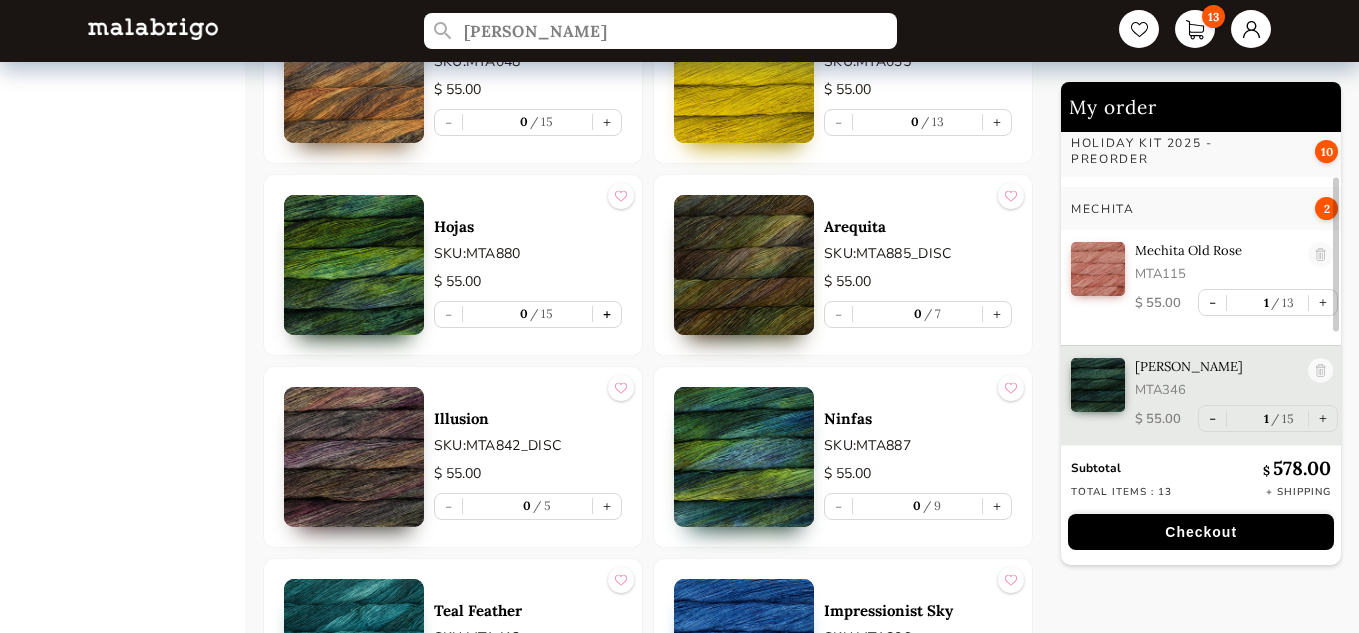 click on "+" at bounding box center (607, 314) 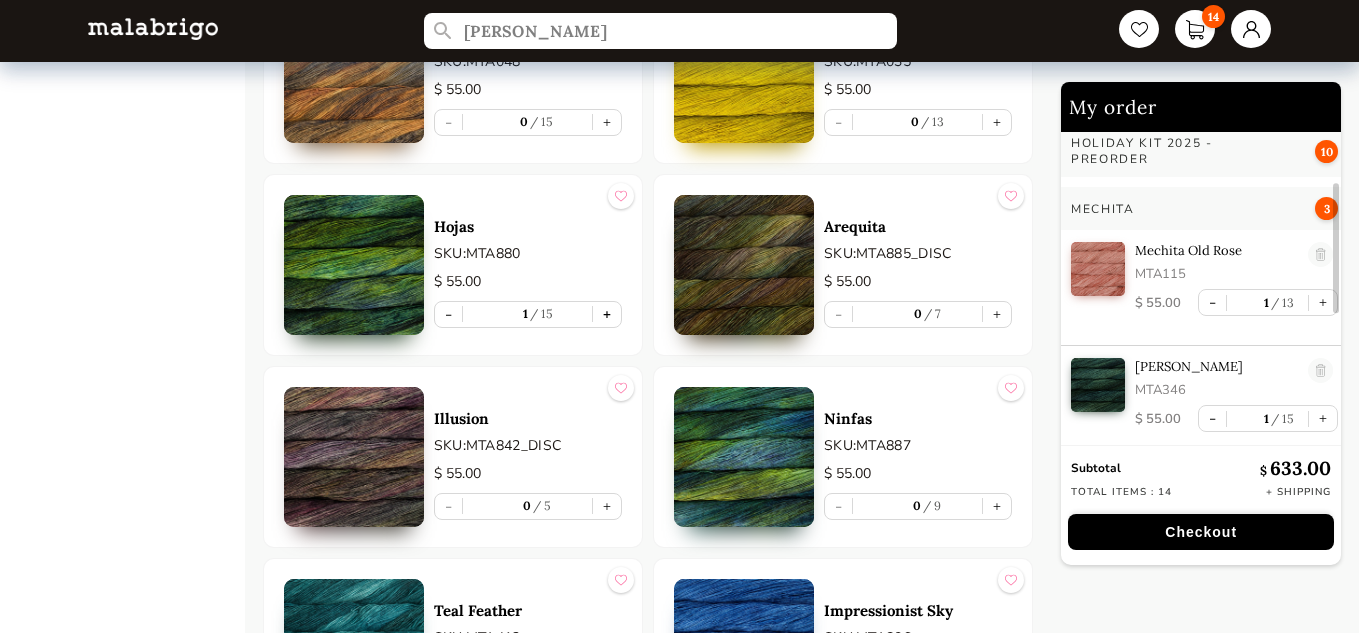 scroll, scrollTop: 222, scrollLeft: 0, axis: vertical 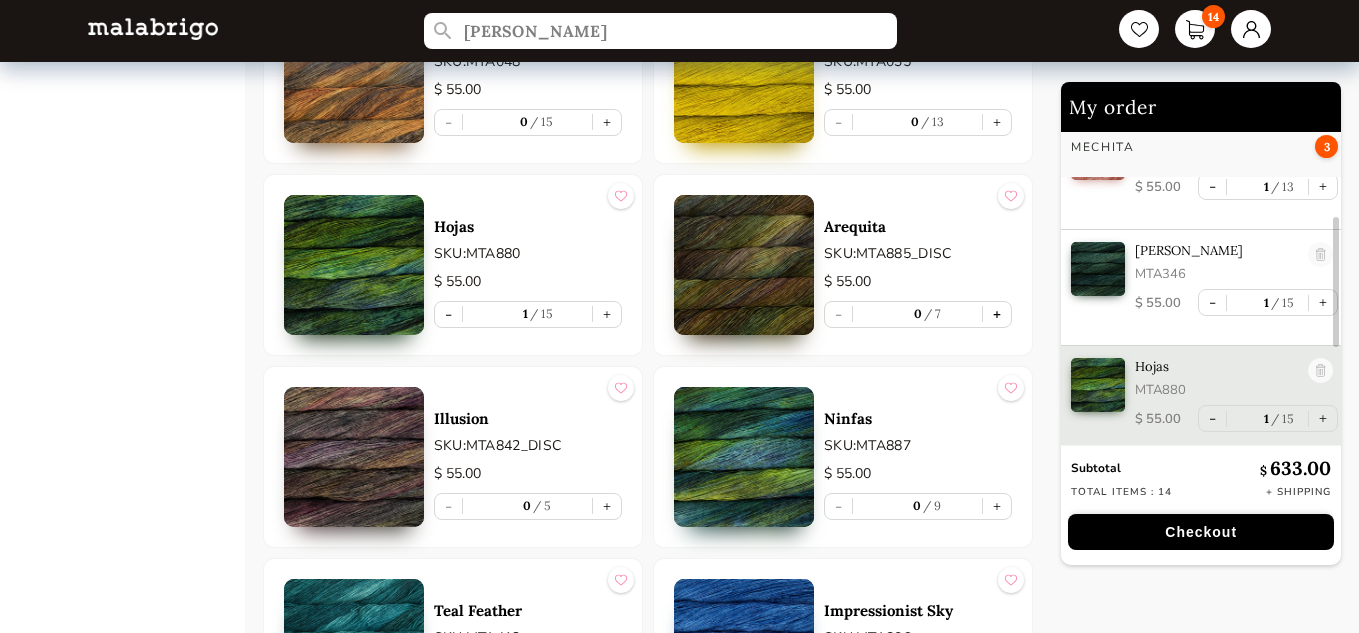 click on "+" at bounding box center [997, 314] 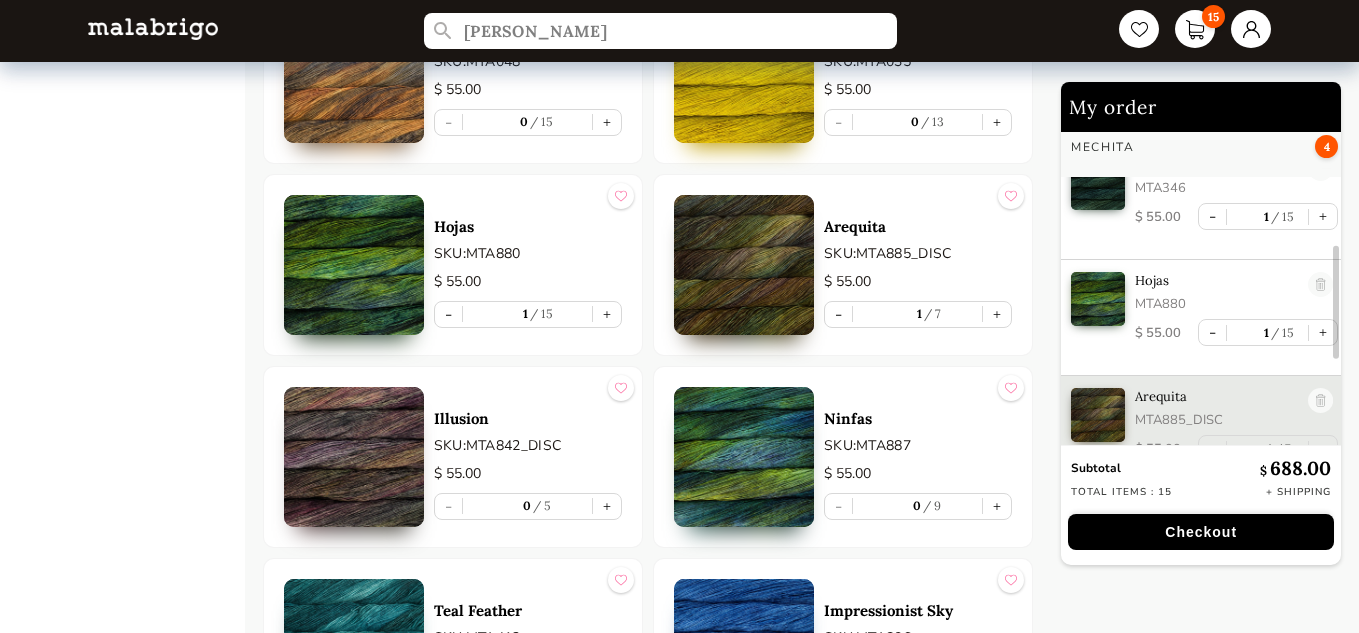 scroll, scrollTop: 338, scrollLeft: 0, axis: vertical 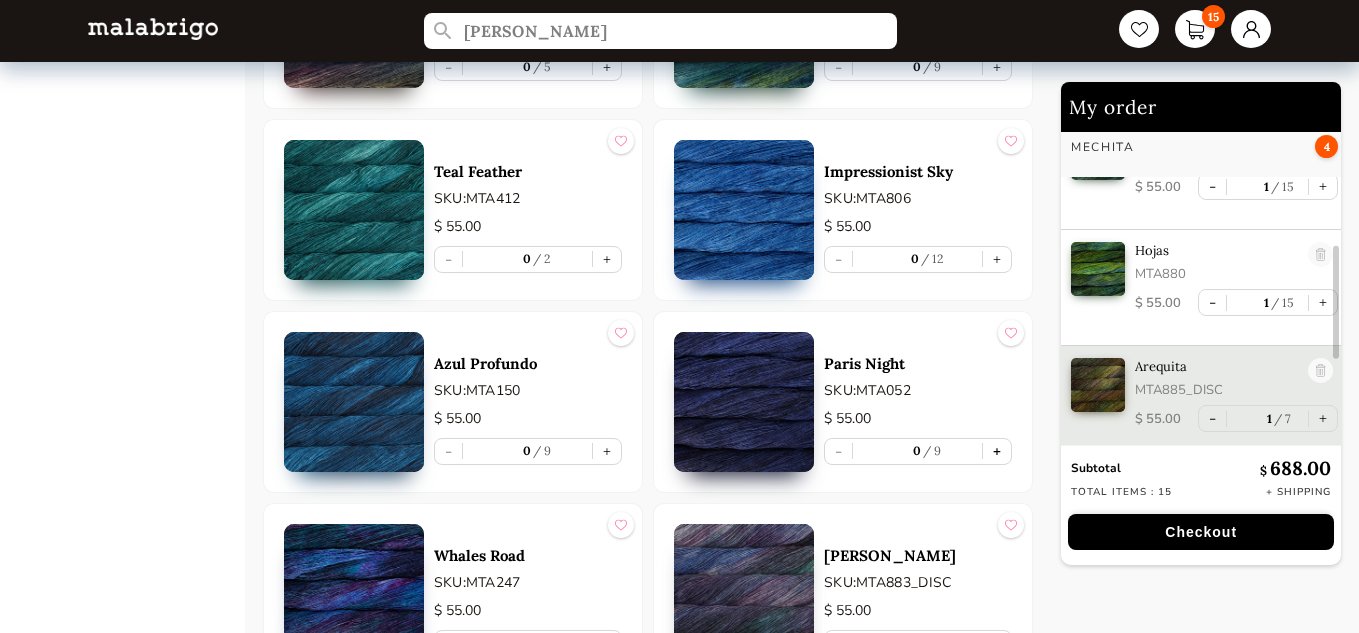 click on "+" at bounding box center (997, 451) 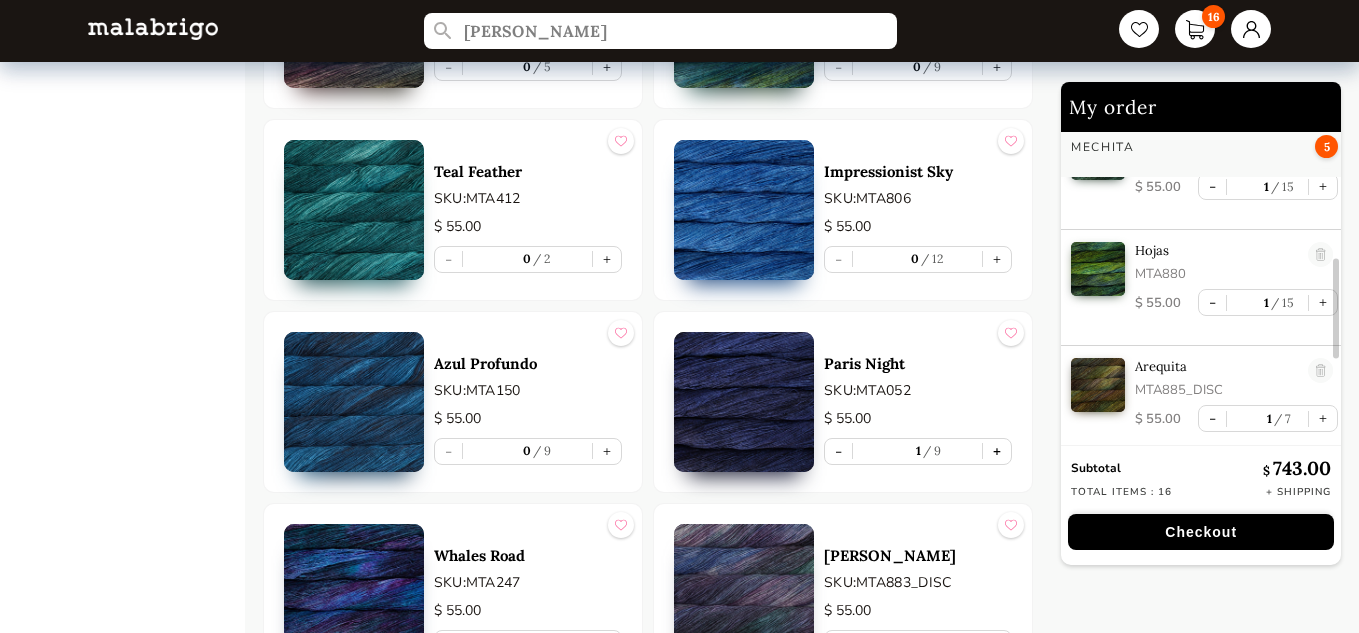 scroll, scrollTop: 454, scrollLeft: 0, axis: vertical 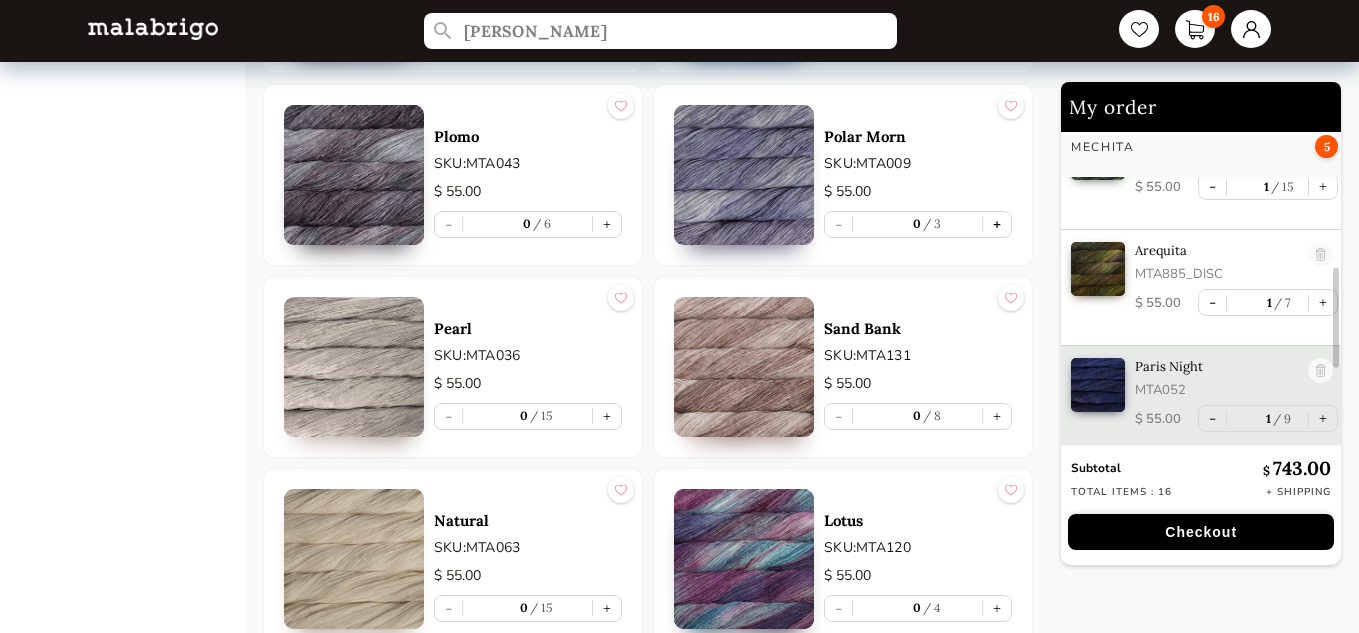 click on "+" at bounding box center (997, 224) 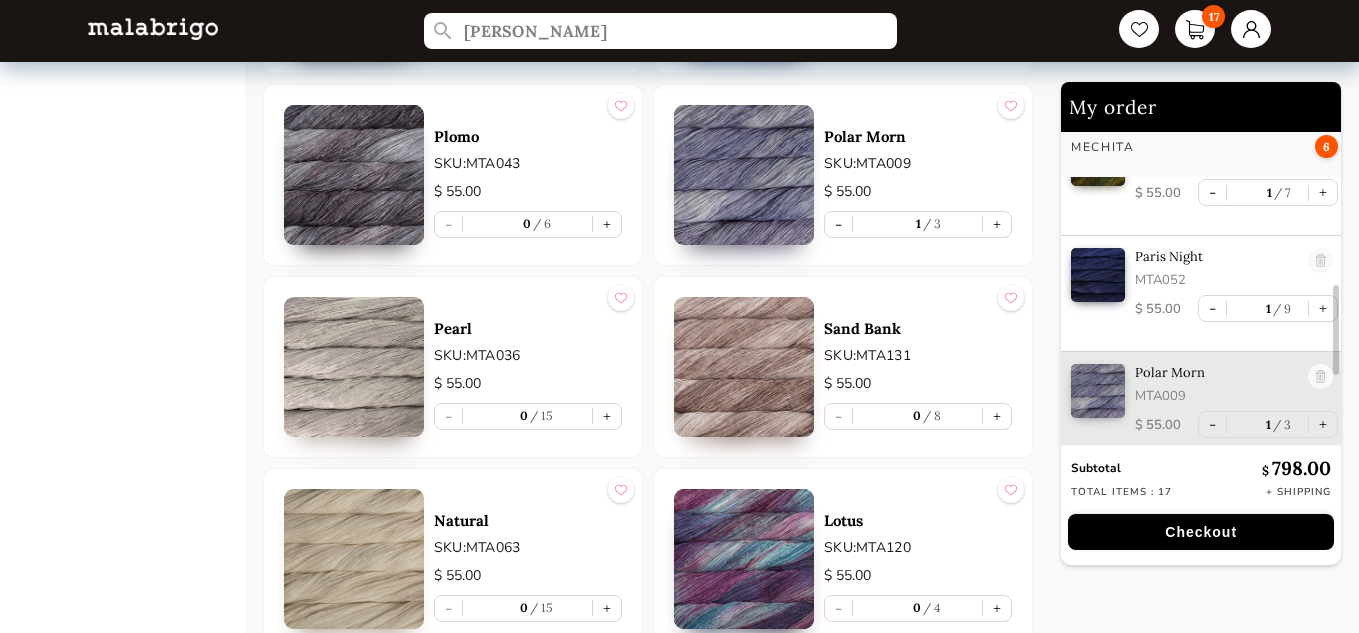 scroll, scrollTop: 570, scrollLeft: 0, axis: vertical 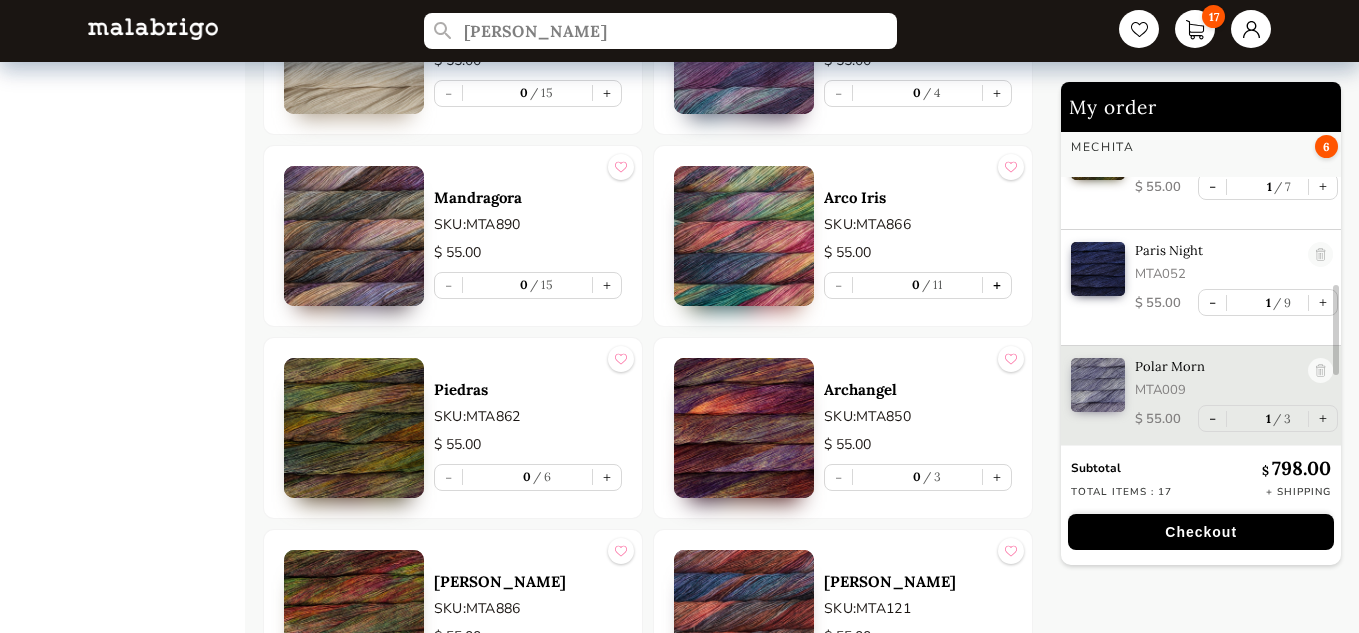 click on "+" at bounding box center [997, 285] 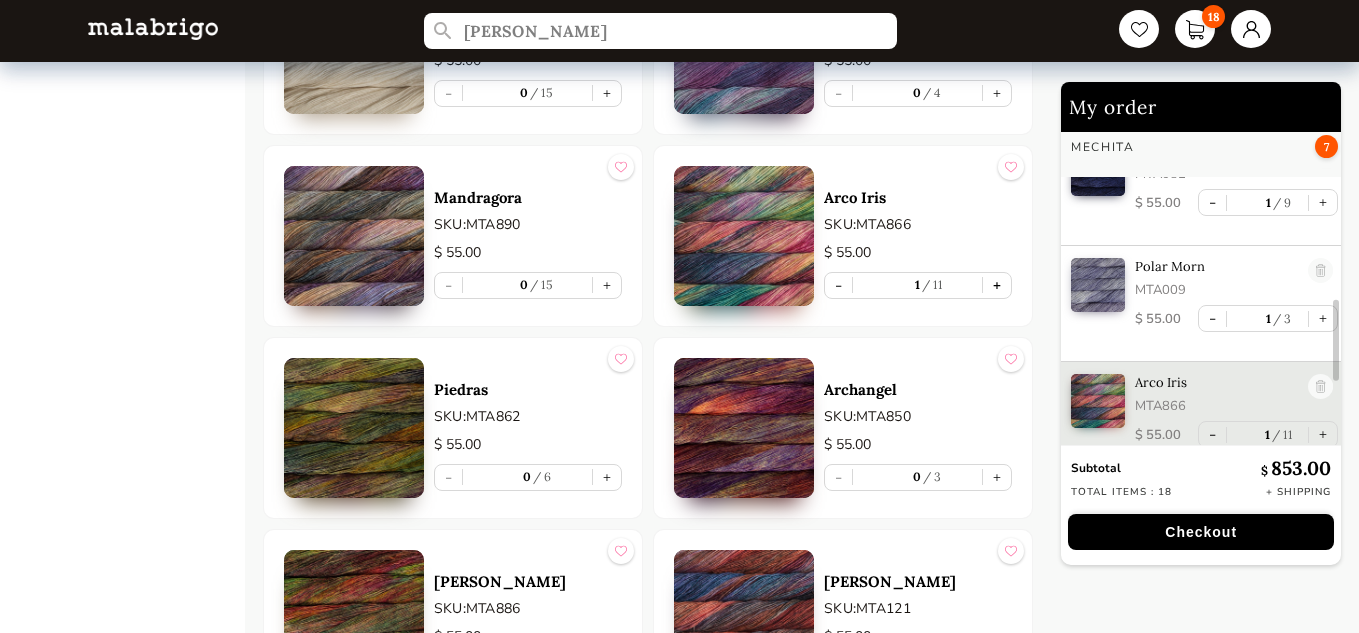 scroll, scrollTop: 686, scrollLeft: 0, axis: vertical 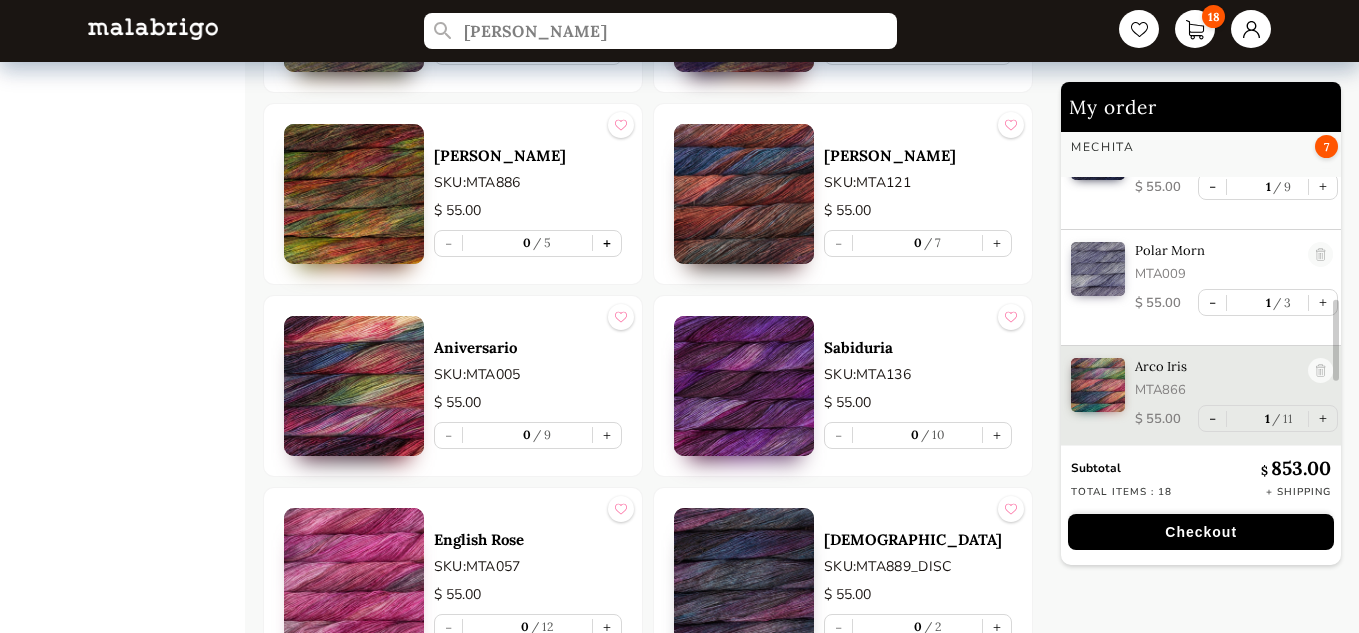 click on "+" at bounding box center [607, 243] 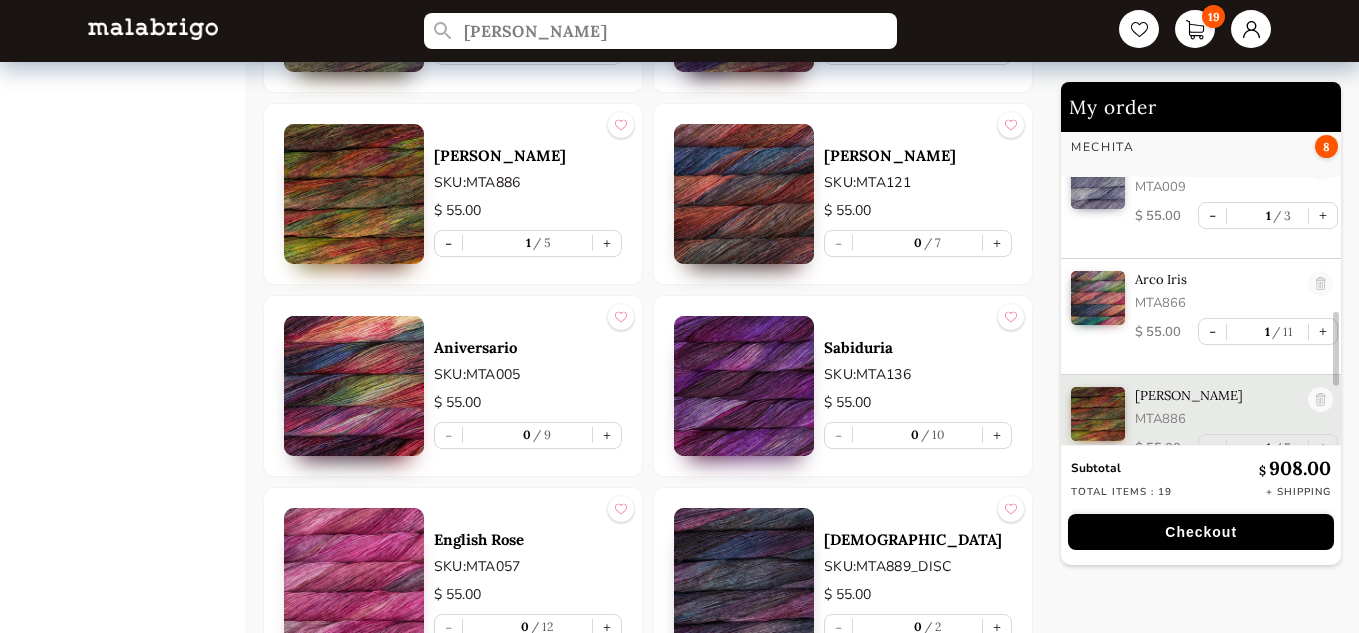 scroll, scrollTop: 804, scrollLeft: 0, axis: vertical 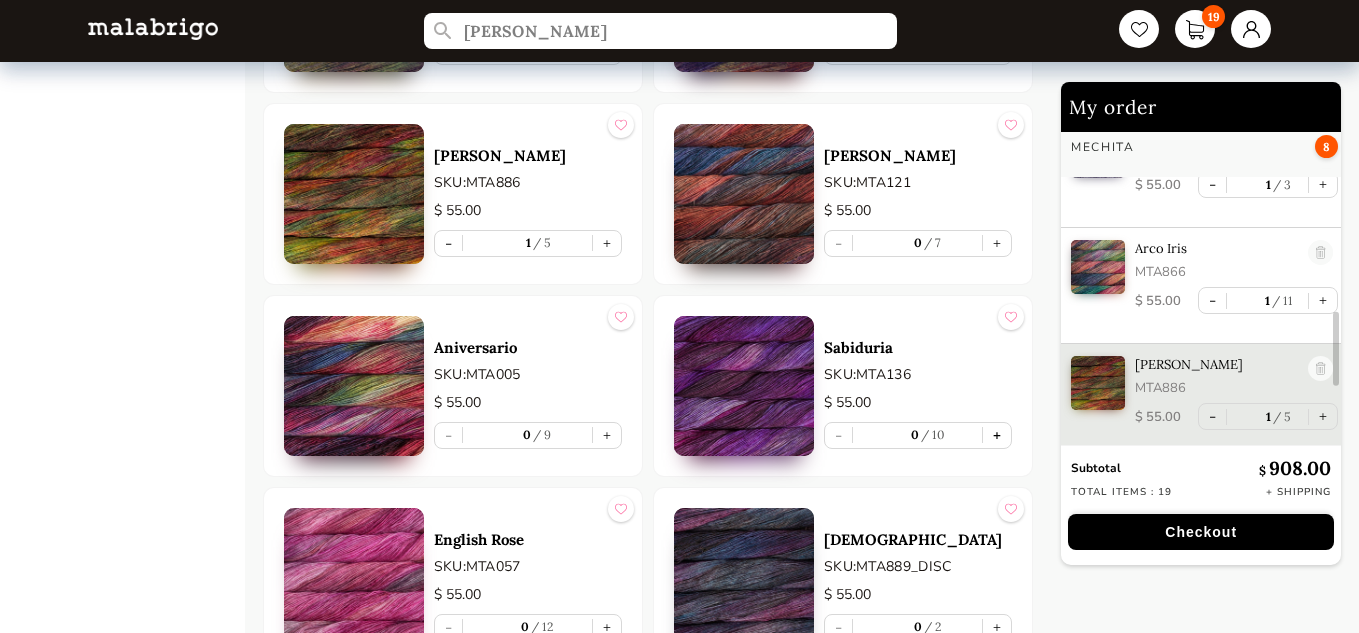 click on "+" at bounding box center (997, 435) 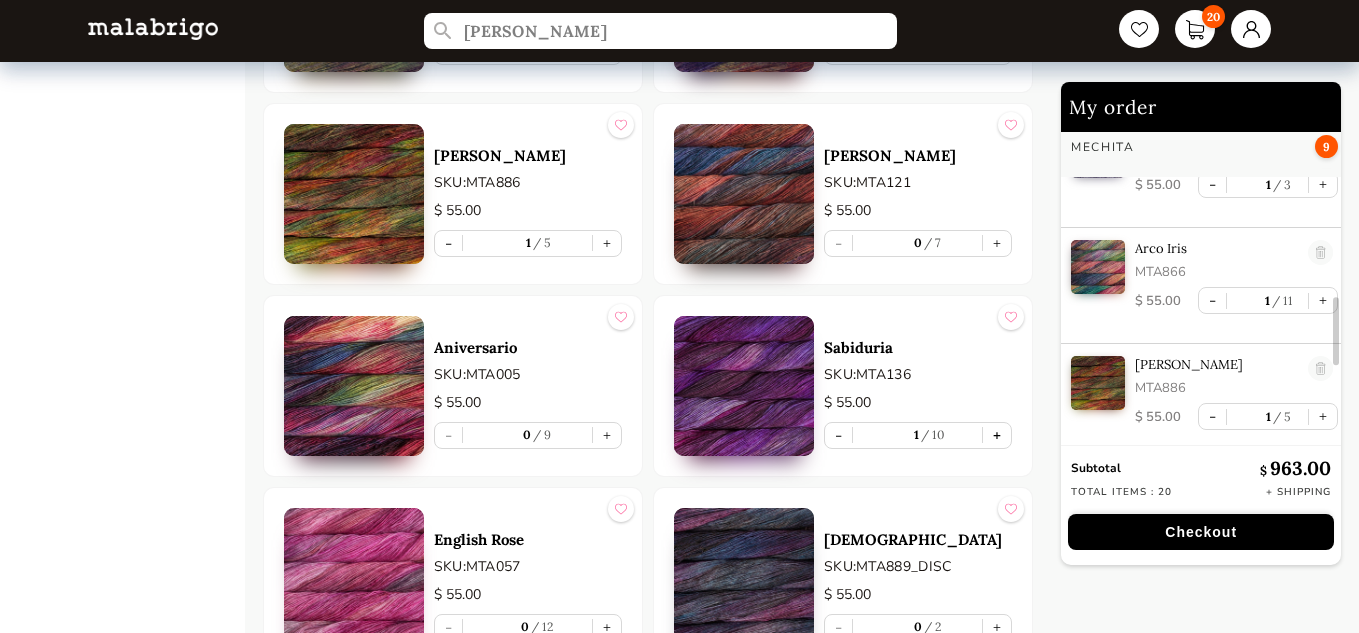 scroll, scrollTop: 918, scrollLeft: 0, axis: vertical 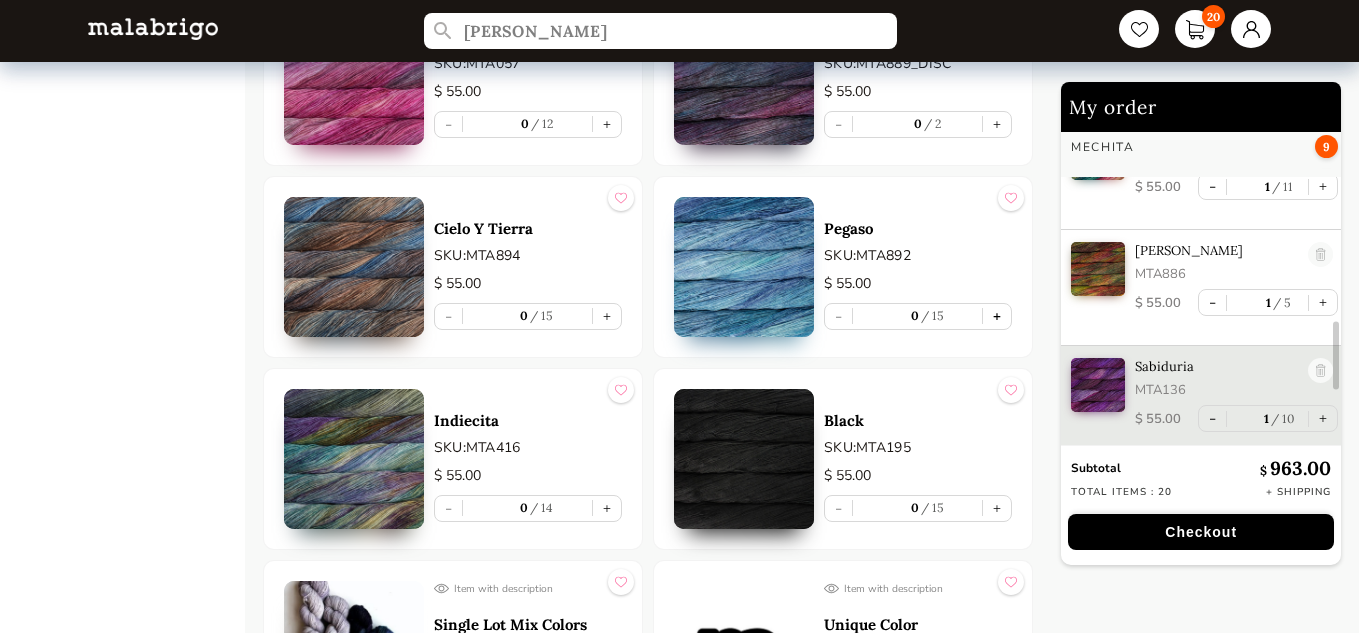 click on "+" at bounding box center (997, 316) 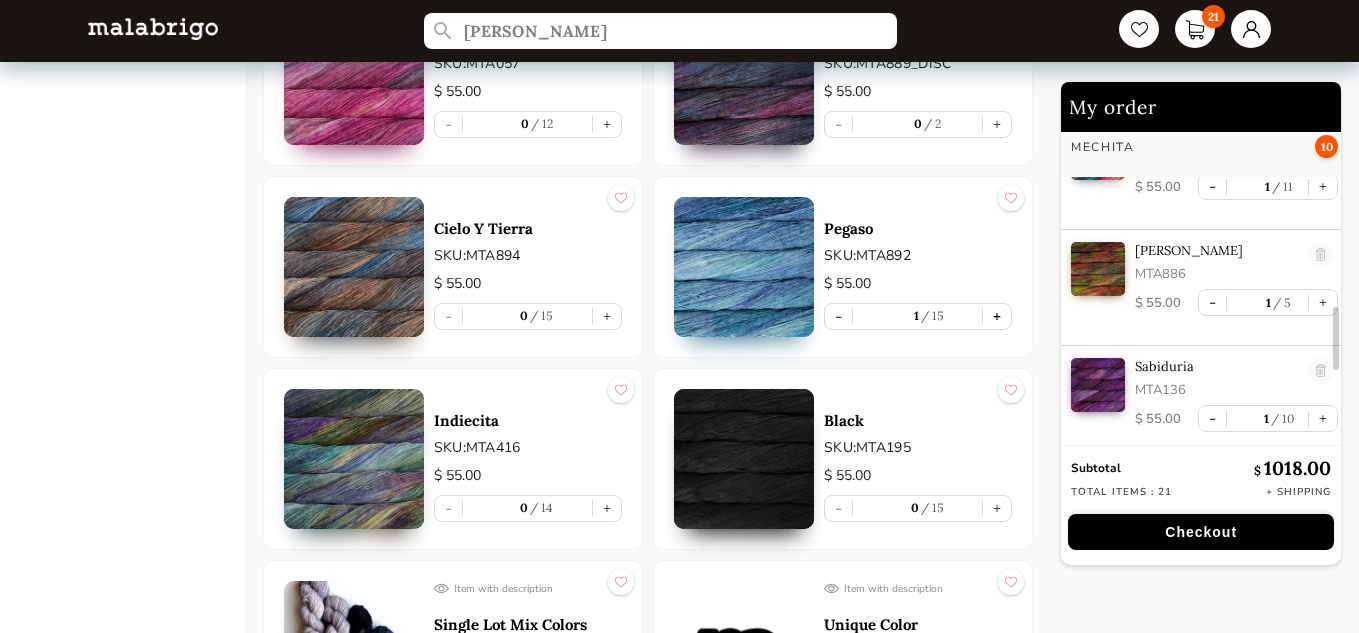 scroll, scrollTop: 1034, scrollLeft: 0, axis: vertical 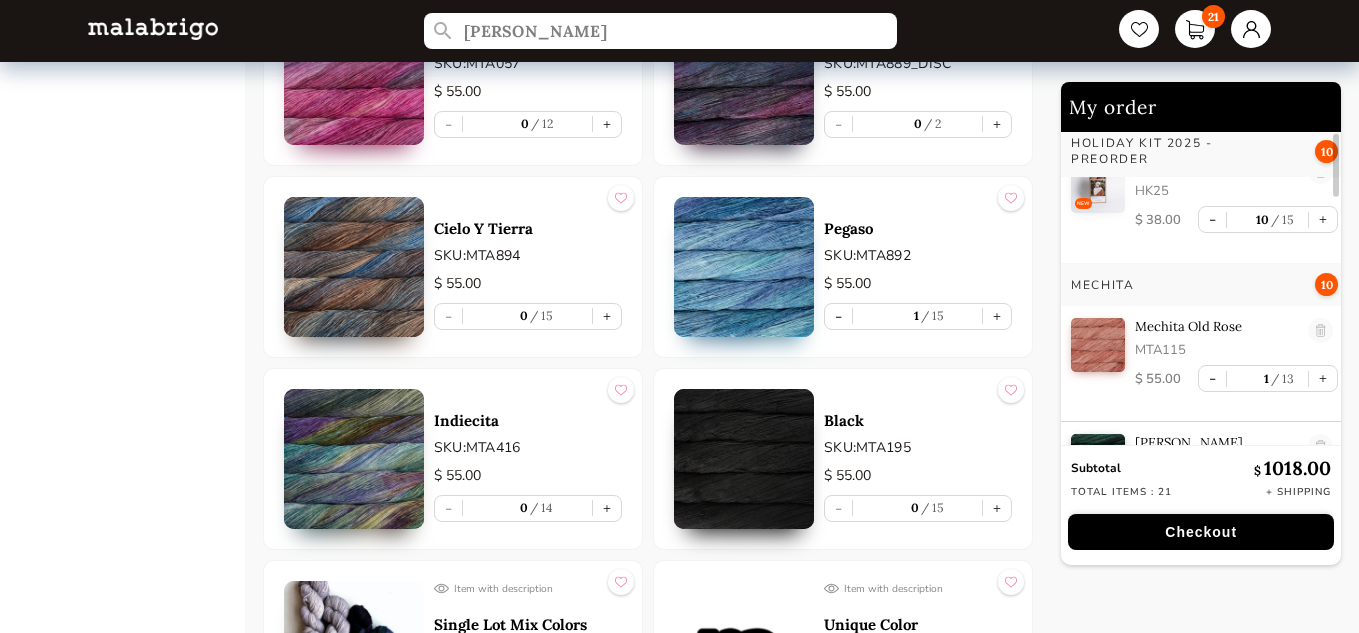 drag, startPoint x: 1338, startPoint y: 367, endPoint x: 1356, endPoint y: 169, distance: 198.8165 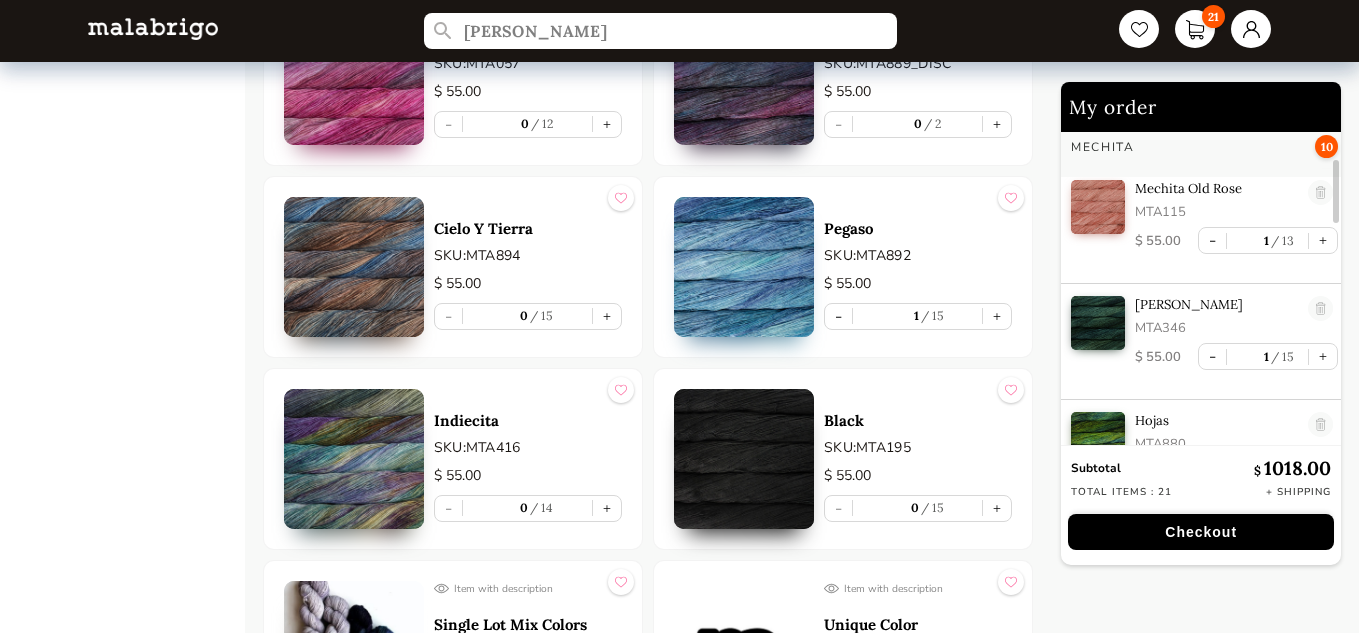 scroll, scrollTop: 173, scrollLeft: 0, axis: vertical 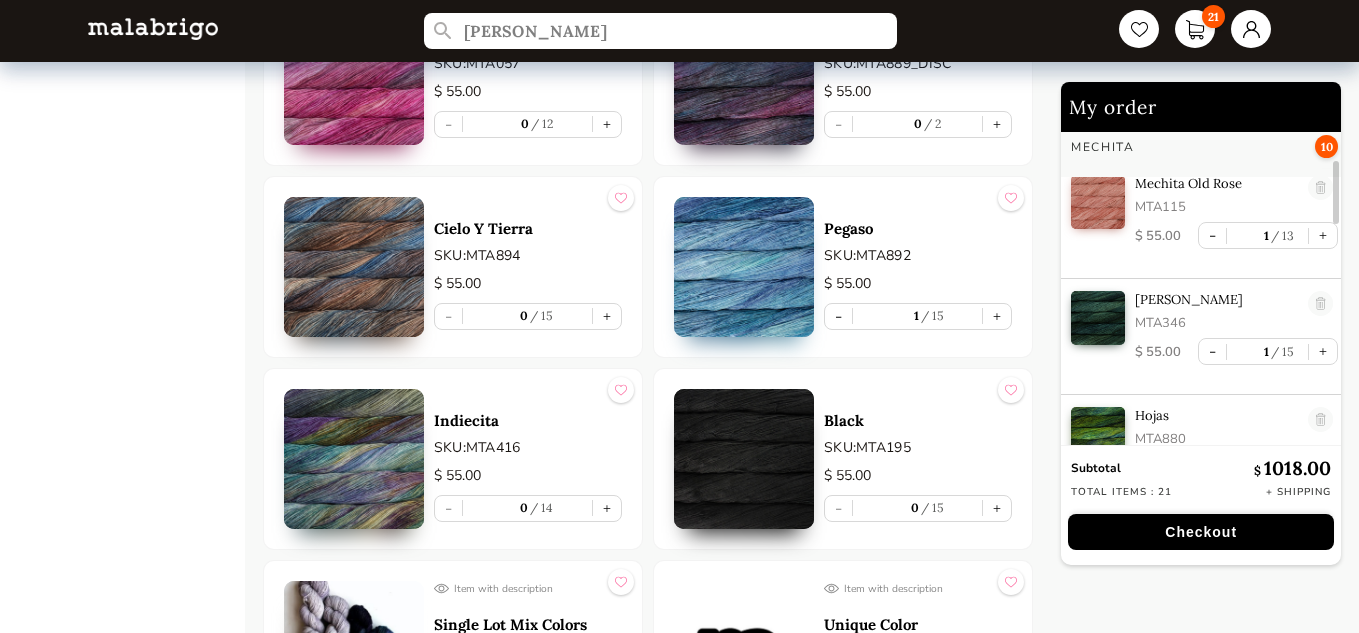 drag, startPoint x: 1336, startPoint y: 167, endPoint x: 1342, endPoint y: 196, distance: 29.614185 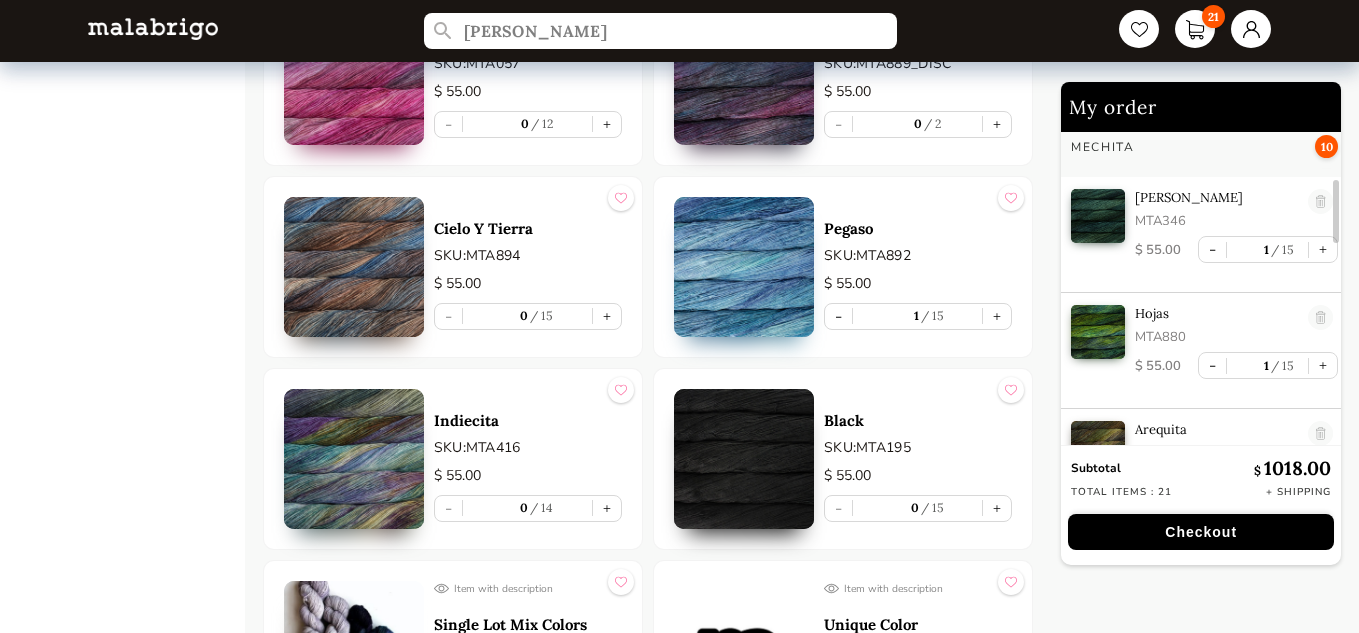 drag, startPoint x: 1339, startPoint y: 201, endPoint x: 1347, endPoint y: 222, distance: 22.472204 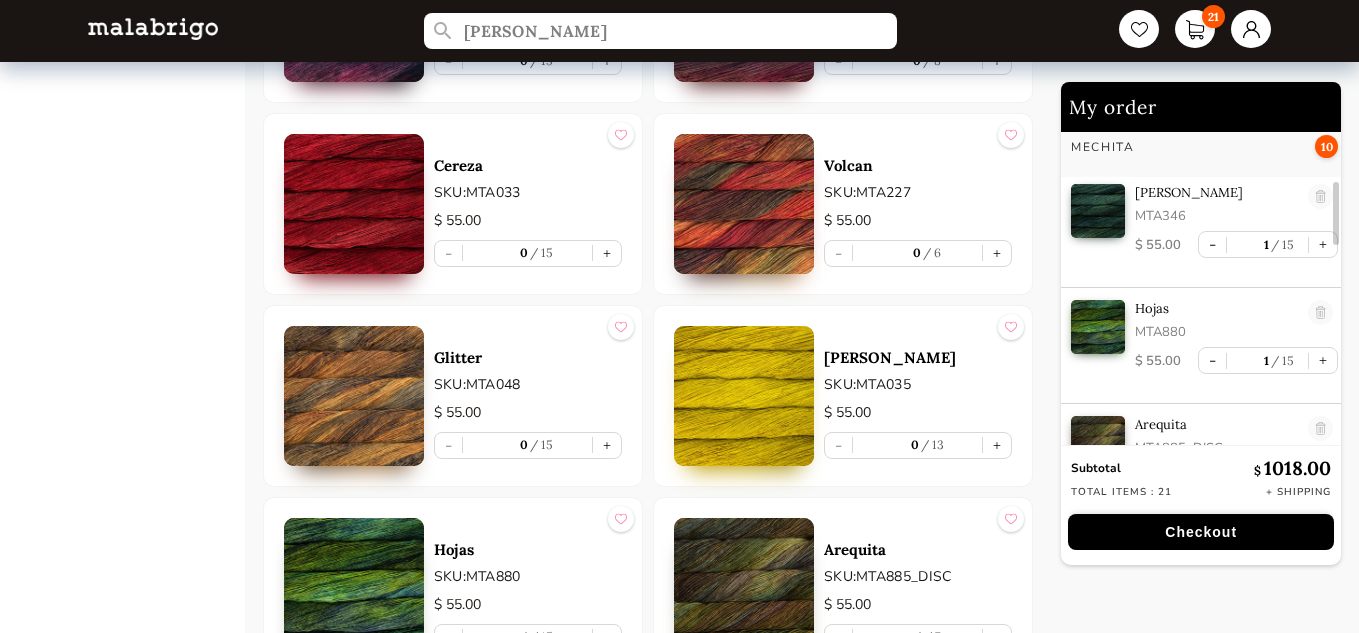 scroll, scrollTop: 3963, scrollLeft: 0, axis: vertical 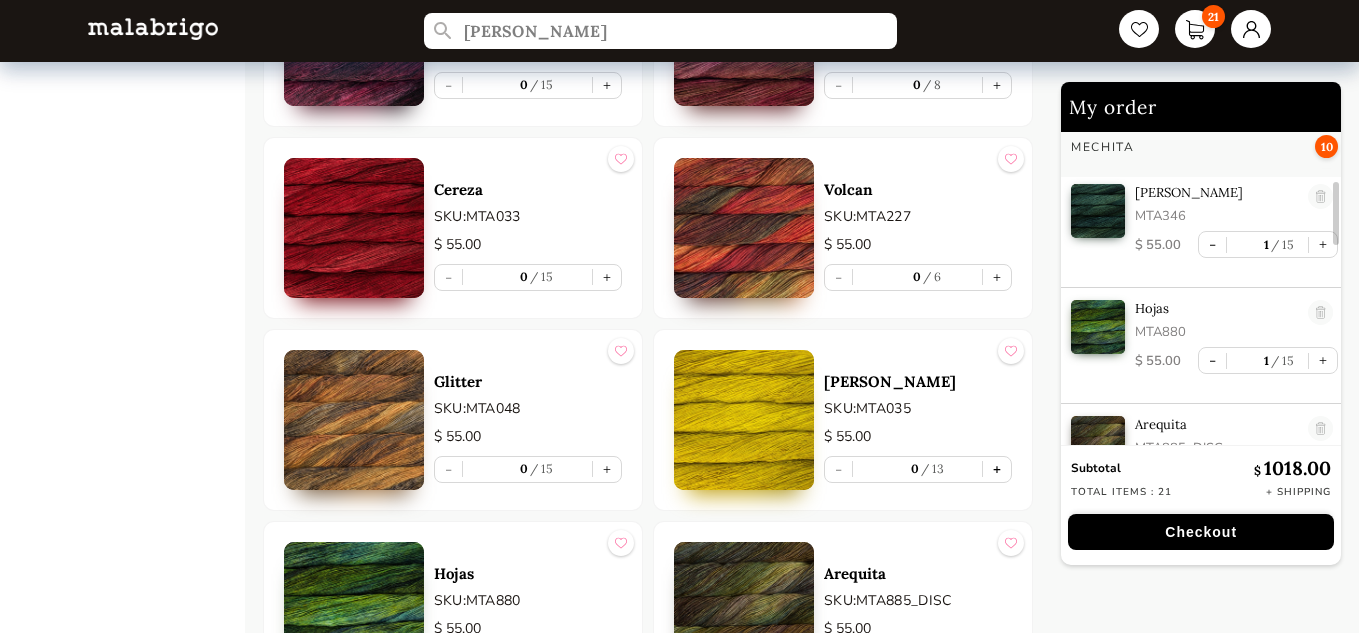 click on "+" at bounding box center [997, 469] 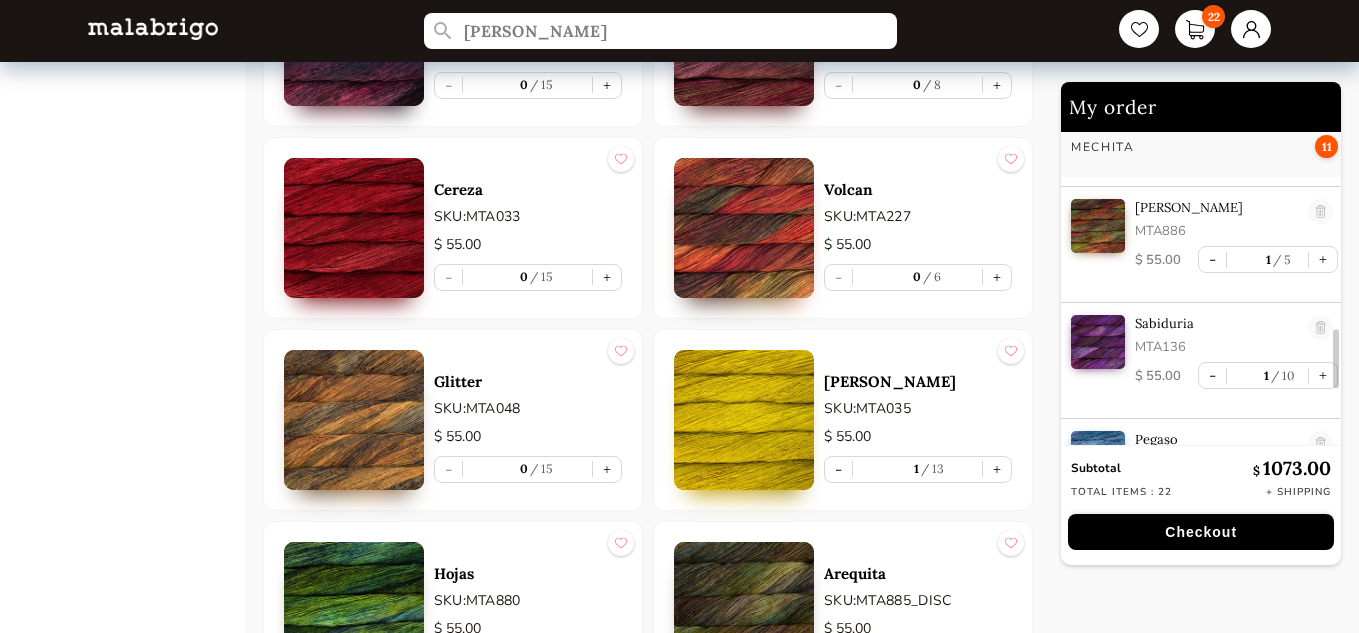 scroll, scrollTop: 1150, scrollLeft: 0, axis: vertical 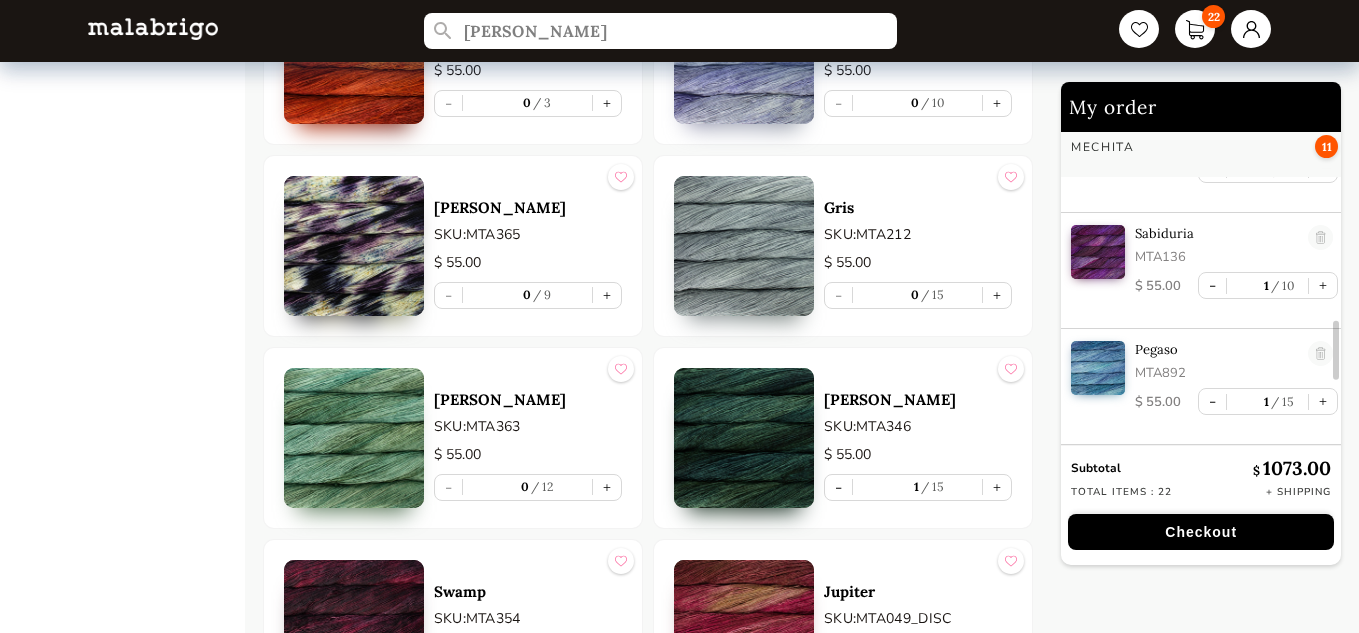 drag, startPoint x: 1338, startPoint y: 352, endPoint x: 1340, endPoint y: 329, distance: 23.086792 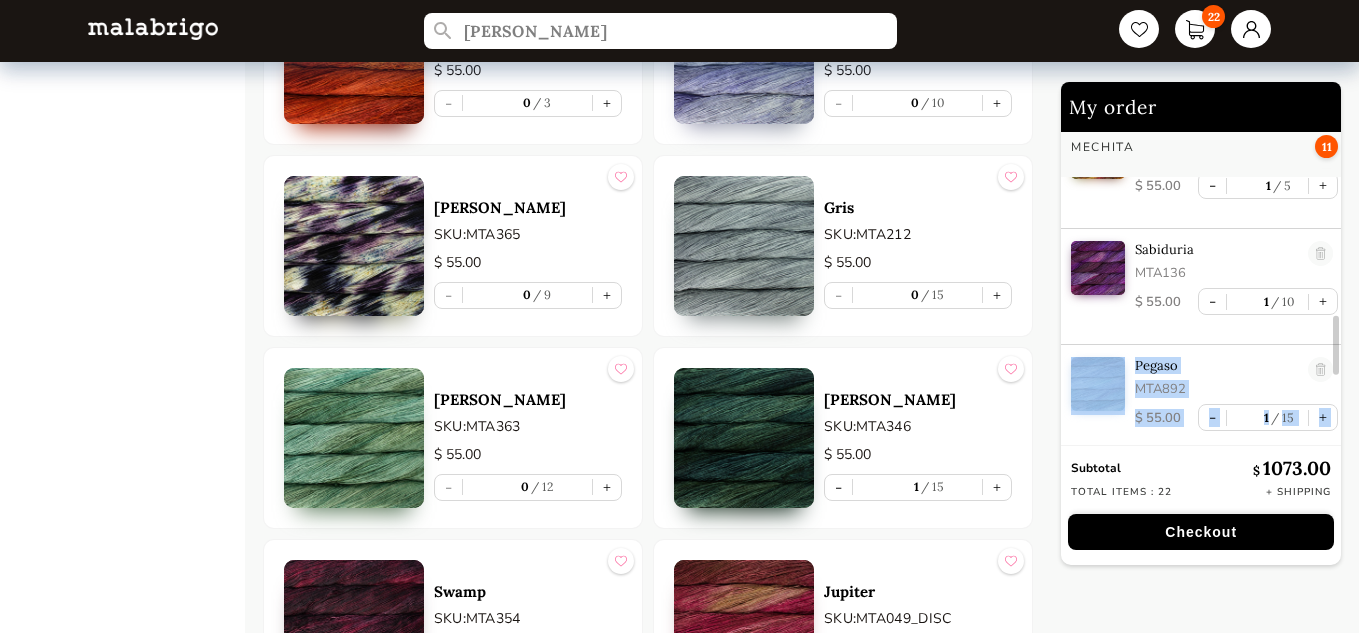 drag, startPoint x: 1339, startPoint y: 316, endPoint x: 1336, endPoint y: 306, distance: 10.440307 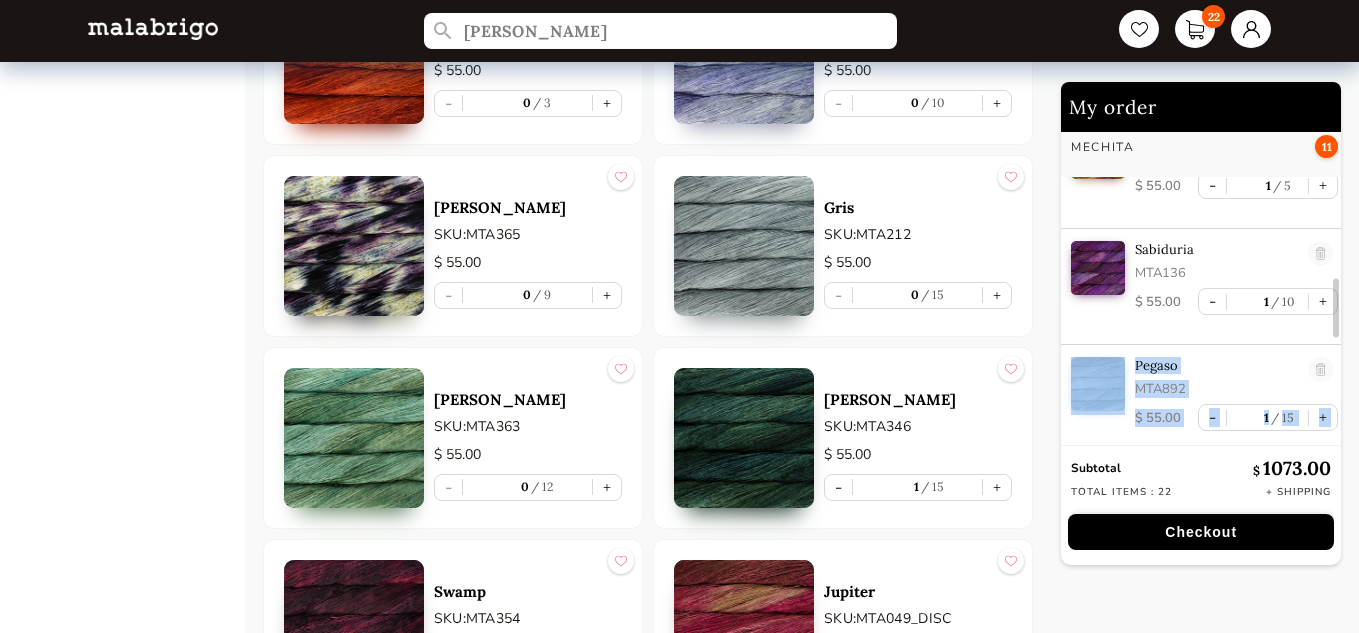 scroll, scrollTop: 830, scrollLeft: 0, axis: vertical 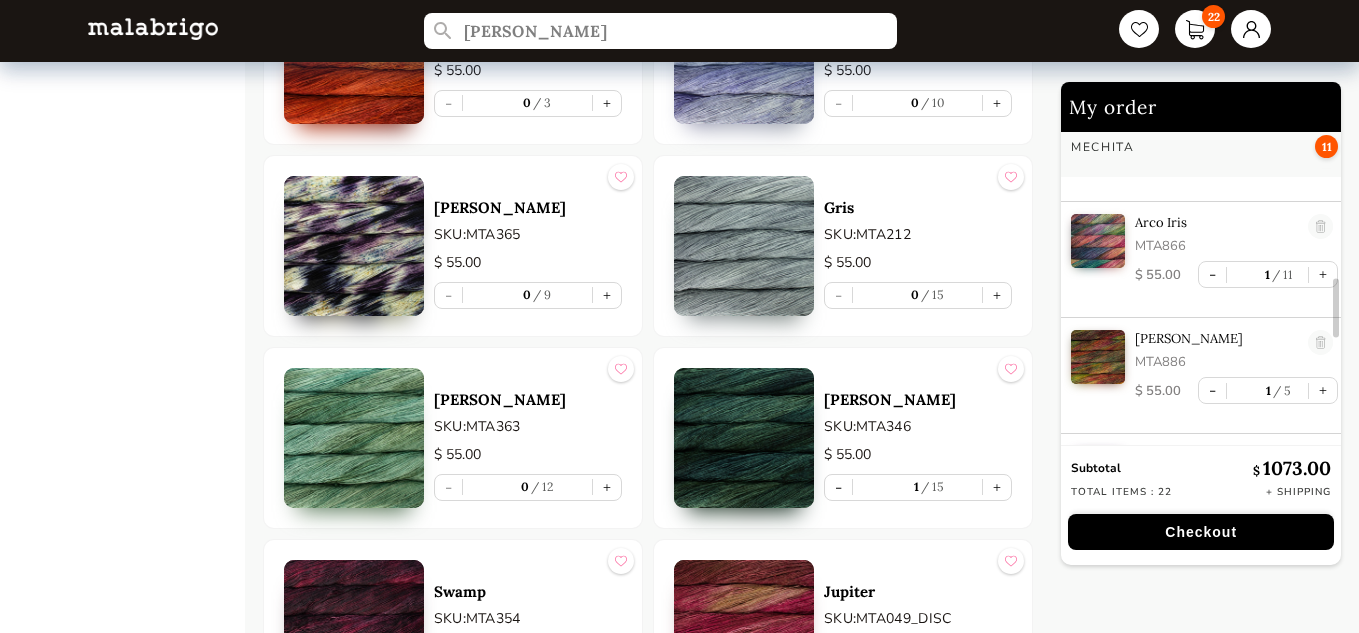 drag, startPoint x: 1336, startPoint y: 306, endPoint x: 1334, endPoint y: 280, distance: 26.076809 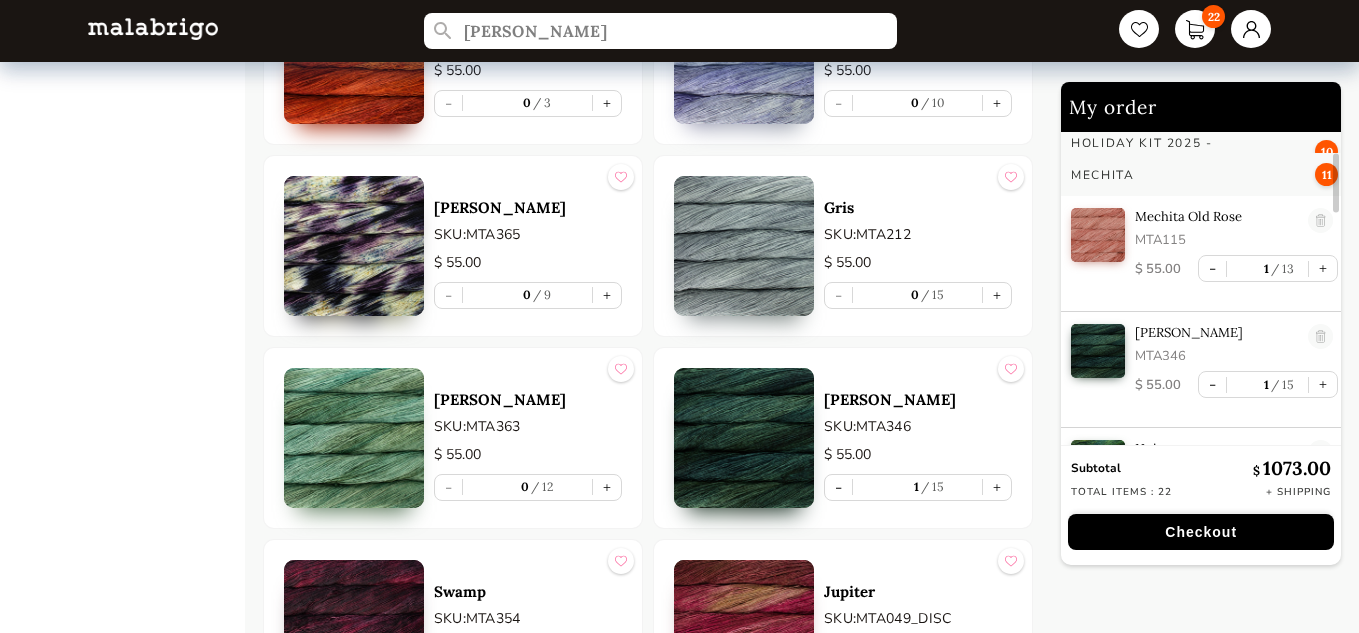 scroll, scrollTop: 134, scrollLeft: 0, axis: vertical 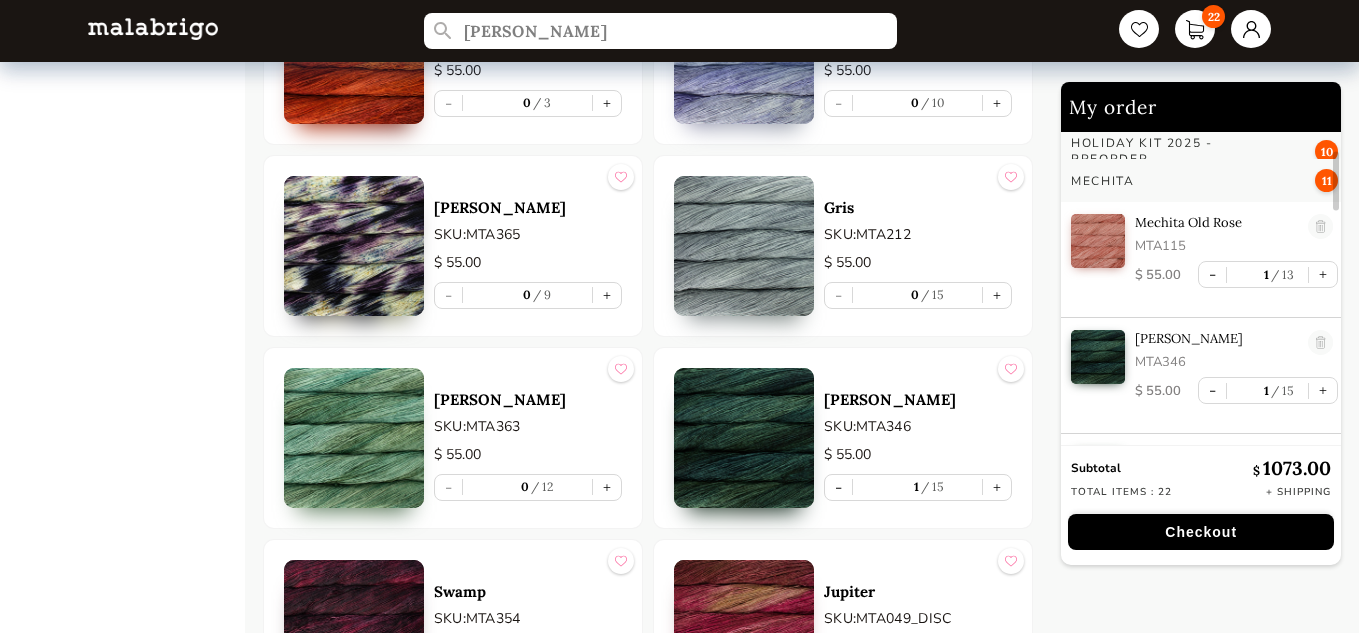 drag, startPoint x: 1337, startPoint y: 316, endPoint x: 1331, endPoint y: 205, distance: 111.16204 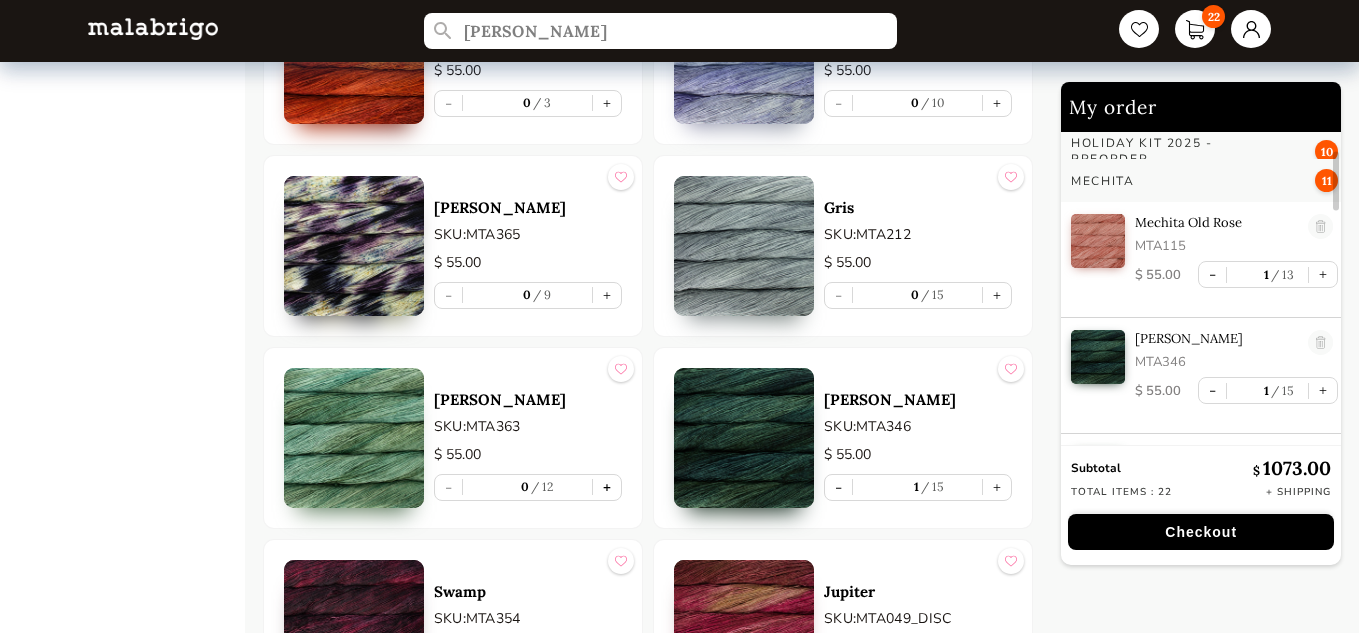 click on "+" at bounding box center (607, 487) 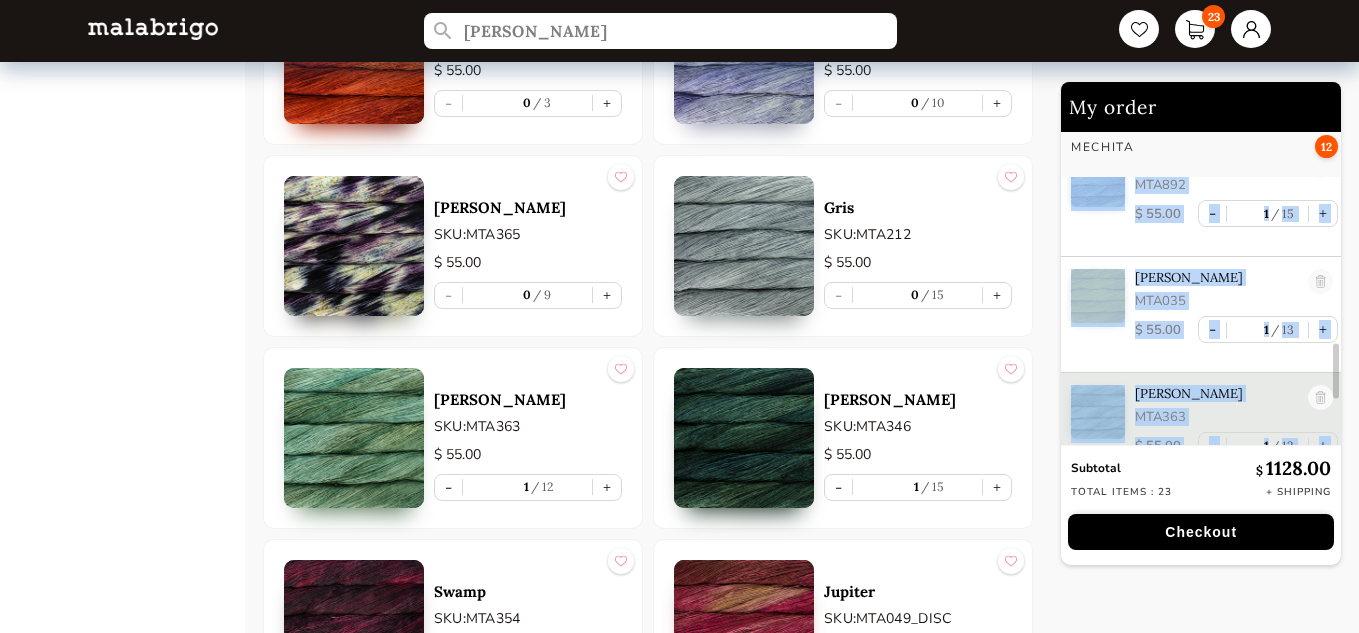 scroll, scrollTop: 1266, scrollLeft: 0, axis: vertical 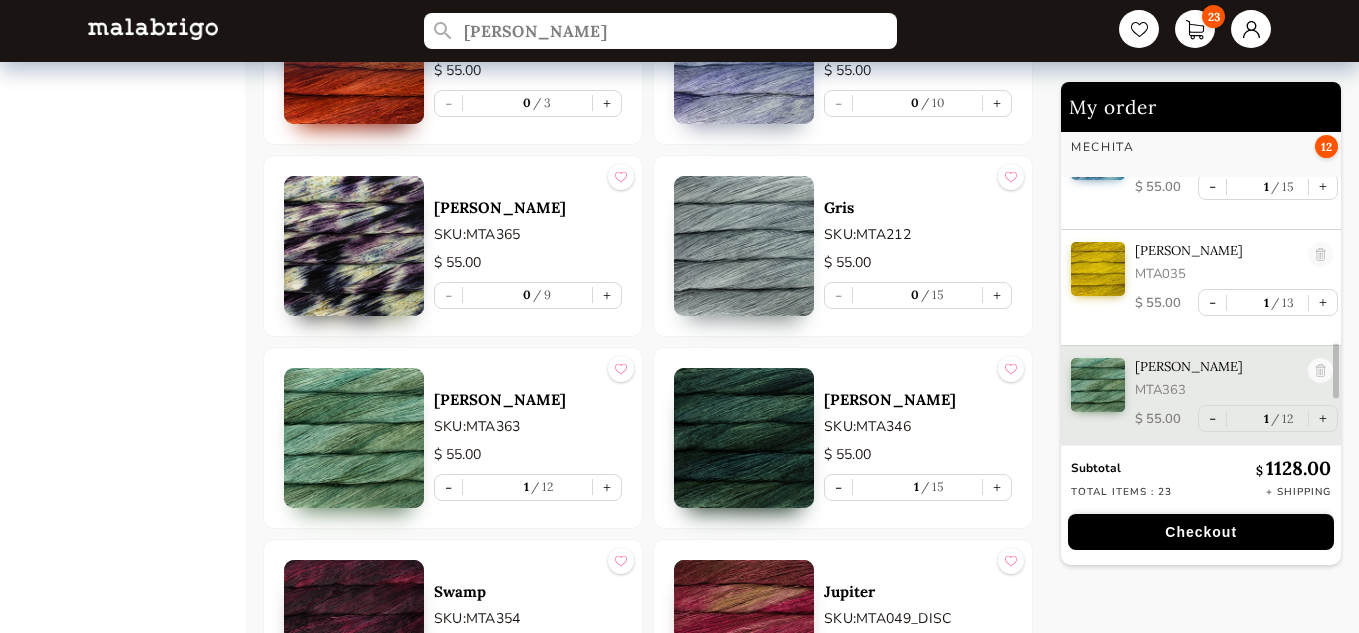 click on "My order HOLIDAY KIT 2025 - PREORDER 10 NEW Holiday Kit 2025 HK25 $   38.00 - 10 15 + Mechita 12 Mechita Old Rose MTA115 $   55.00 - 1 13 + Fiona MTA346 $   55.00 - 1 15 + Hojas MTA880 $   55.00 - 1 15 + Arequita MTA885_DISC $   55.00 - 1 7 + Paris Night MTA052 $   55.00 - 1 9 + Polar Morn MTA009 $   55.00 - 1 3 + Arco Iris MTA866 $   55.00 - 1 11 + Diana MTA886 $   55.00 - 1 5 + Sabiduria MTA136 $   55.00 - 1 10 + Pegaso MTA892 $   55.00 - 1 15 + Frank Ochre MTA035 $   55.00 - 1 13 + Pascal MTA363 $   55.00 - 1 12 + Rios 1 Frank Ochre RIO035 $   88.00 - 1 15 + Subtotal $   1128.00 Total items : 23 + Shipping Checkout" at bounding box center [1205, 747] 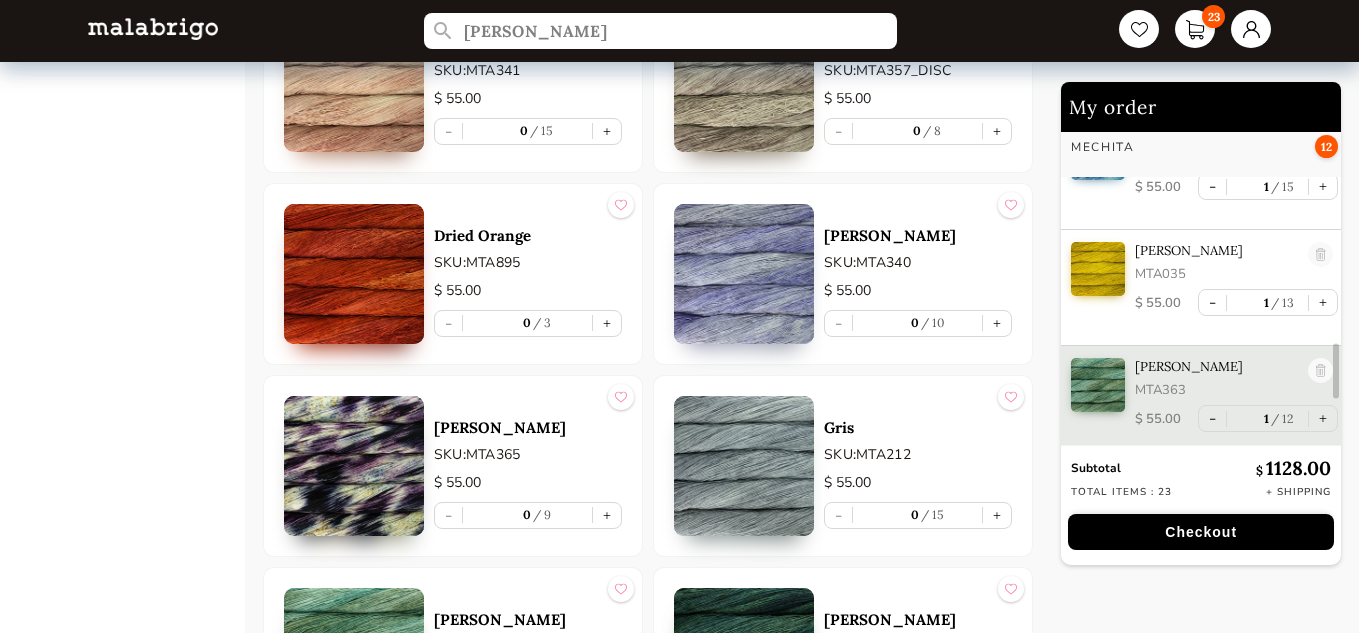 scroll, scrollTop: 3123, scrollLeft: 0, axis: vertical 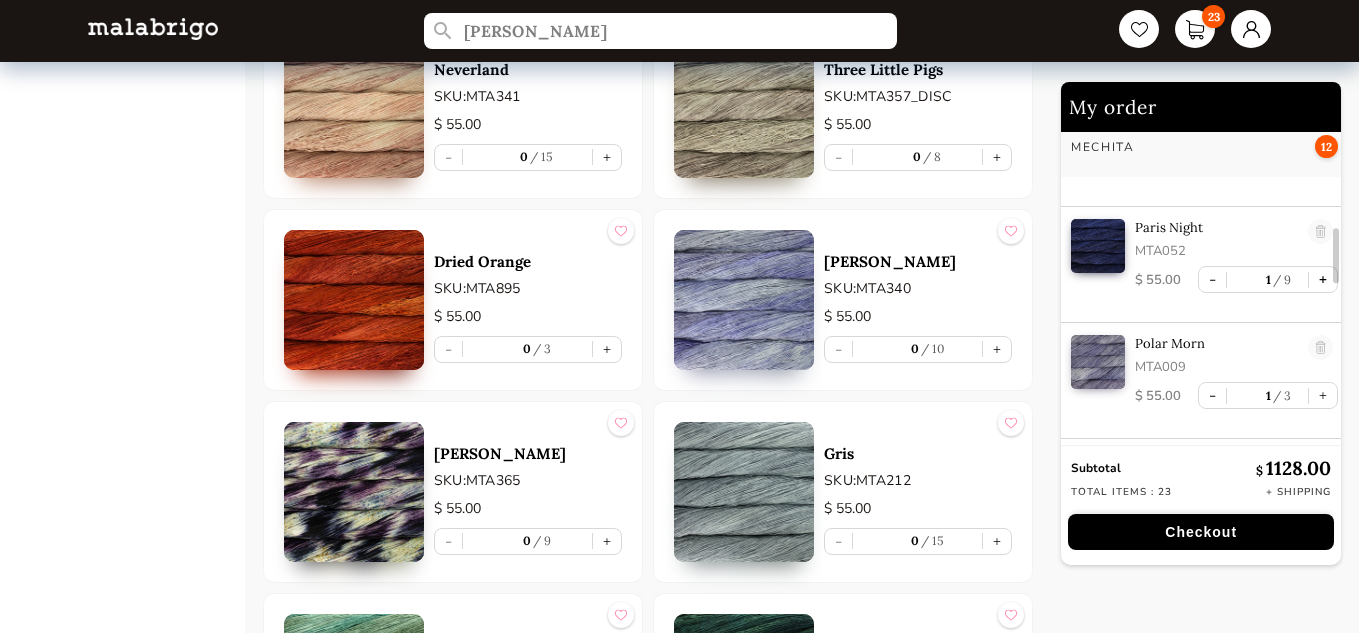 drag, startPoint x: 1335, startPoint y: 363, endPoint x: 1327, endPoint y: 248, distance: 115.27792 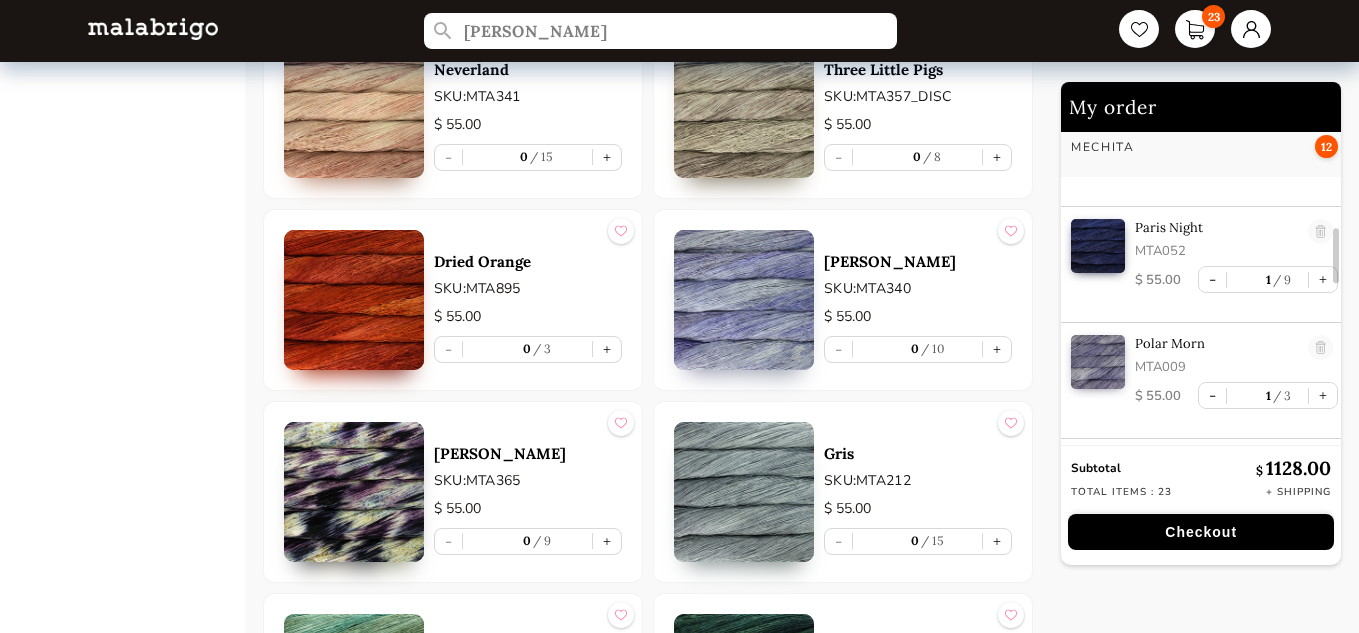 drag, startPoint x: 1327, startPoint y: 248, endPoint x: 1331, endPoint y: 219, distance: 29.274563 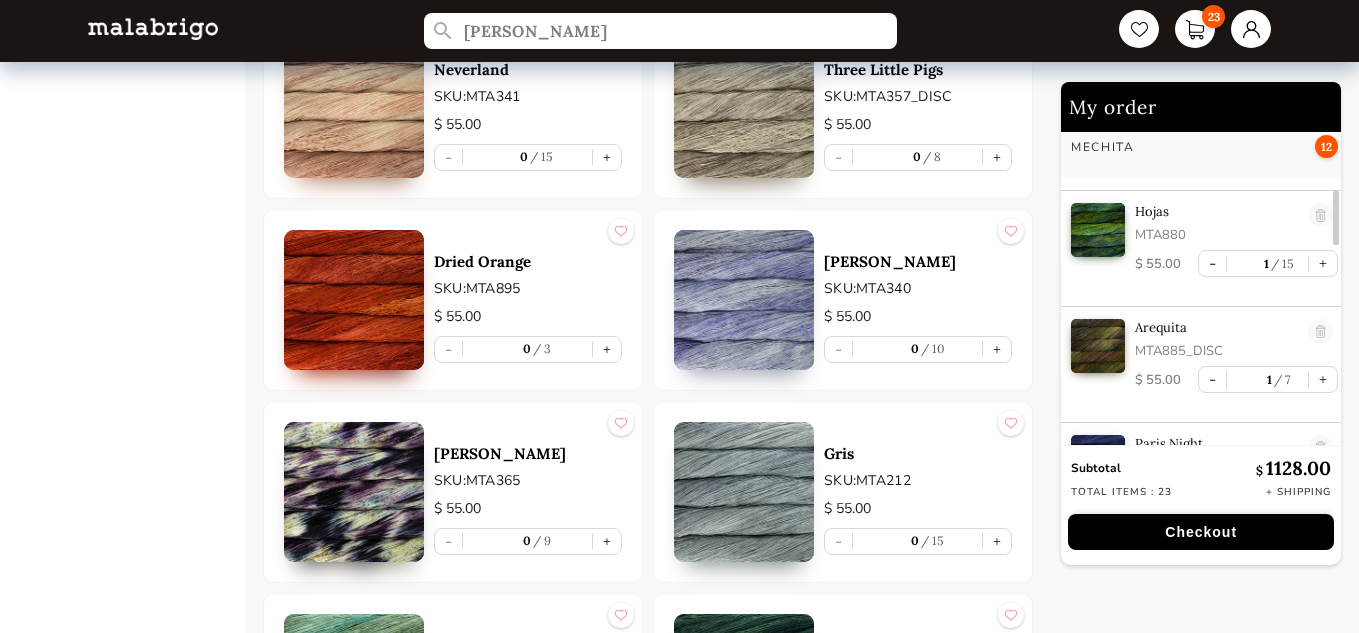 scroll, scrollTop: 371, scrollLeft: 0, axis: vertical 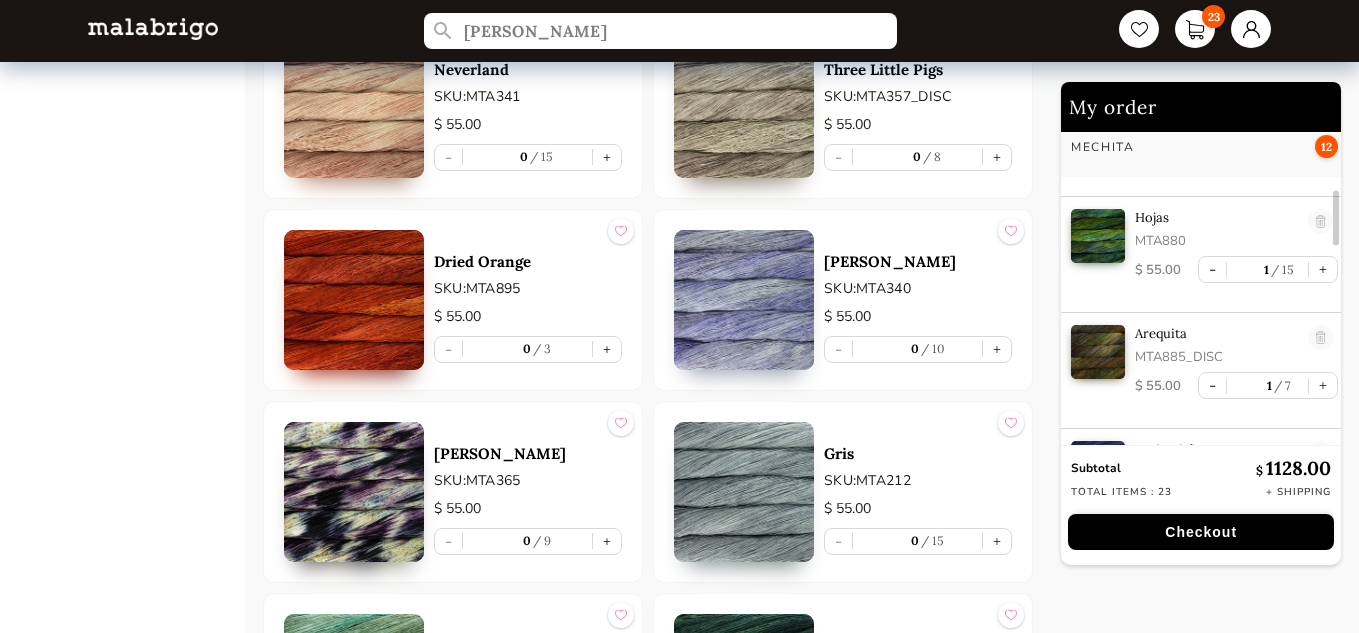 drag, startPoint x: 1336, startPoint y: 235, endPoint x: 1338, endPoint y: 197, distance: 38.052597 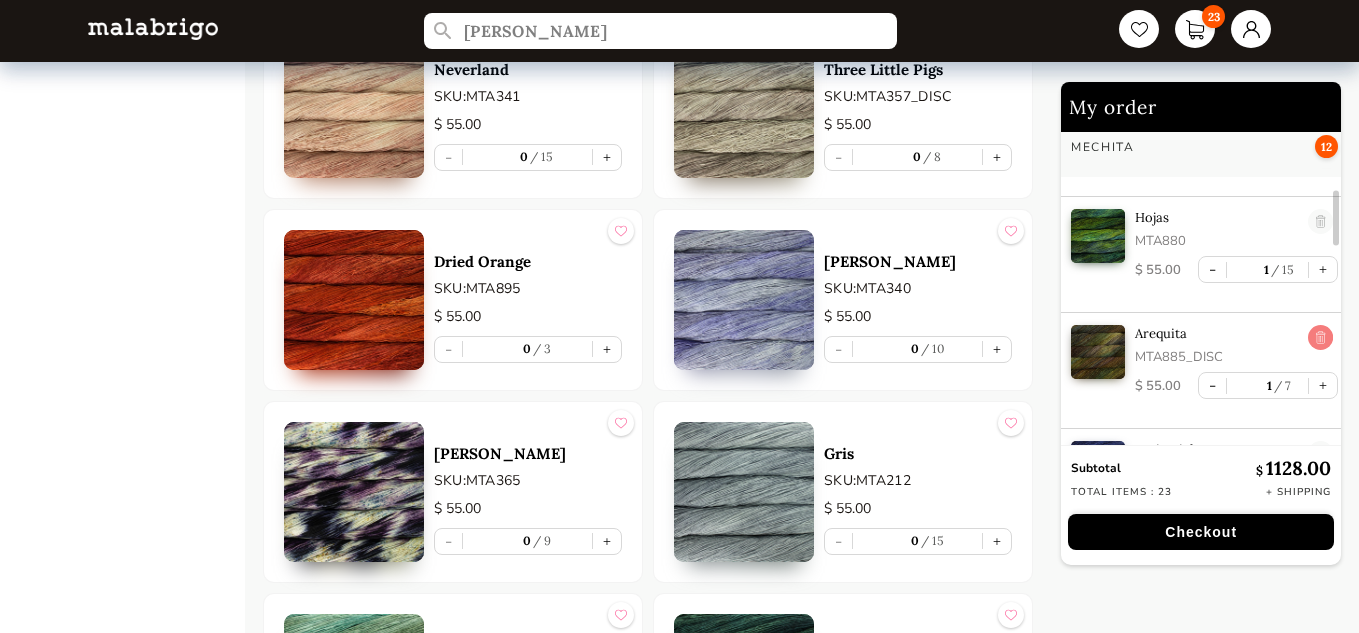 click at bounding box center (1320, 338) 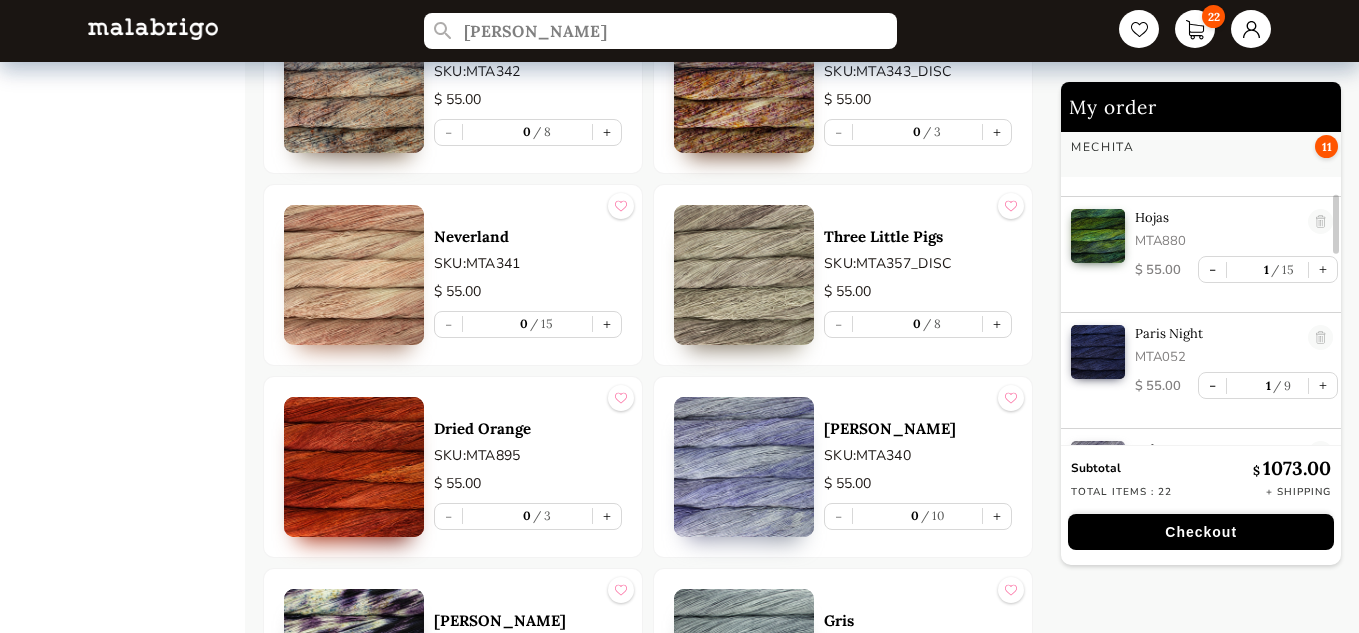 scroll, scrollTop: 2968, scrollLeft: 0, axis: vertical 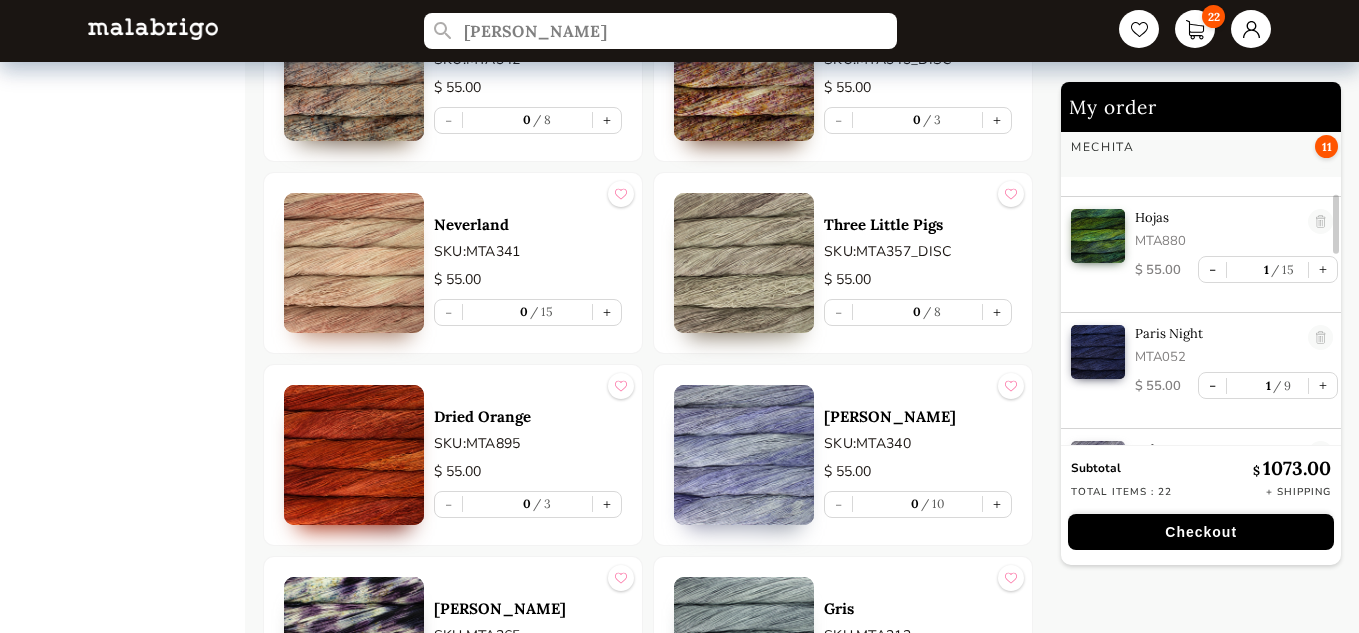 click on "Checkout" at bounding box center [1201, 532] 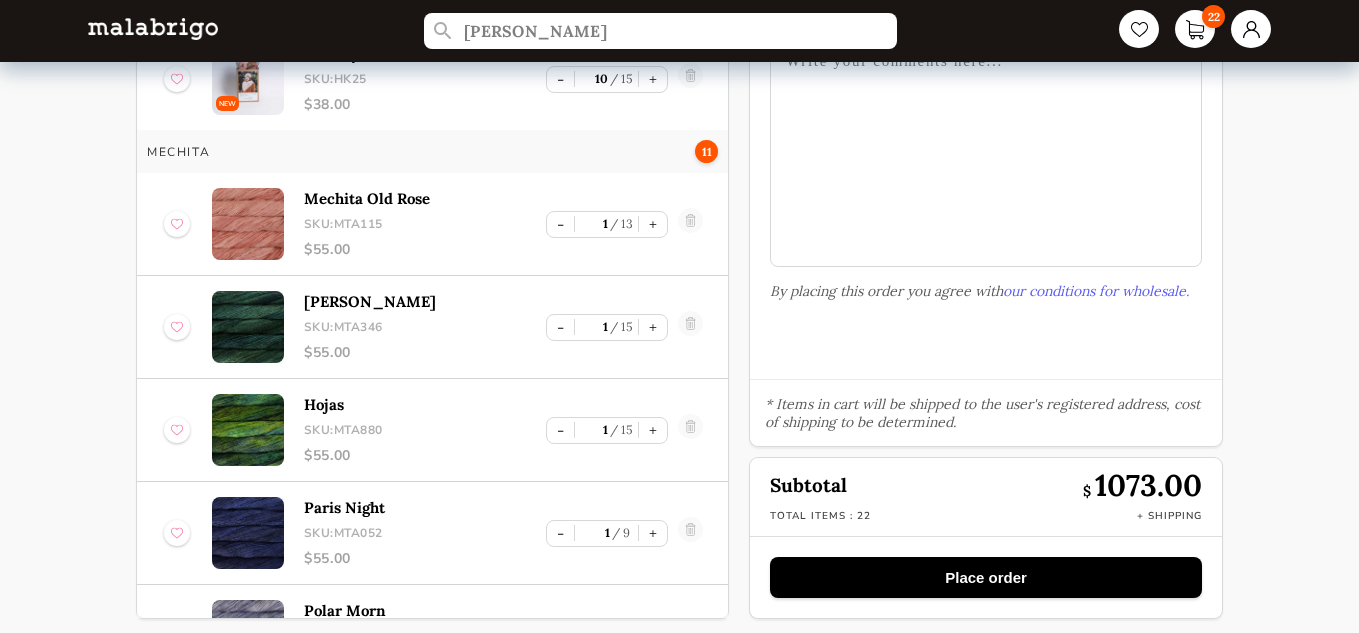 scroll, scrollTop: 187, scrollLeft: 0, axis: vertical 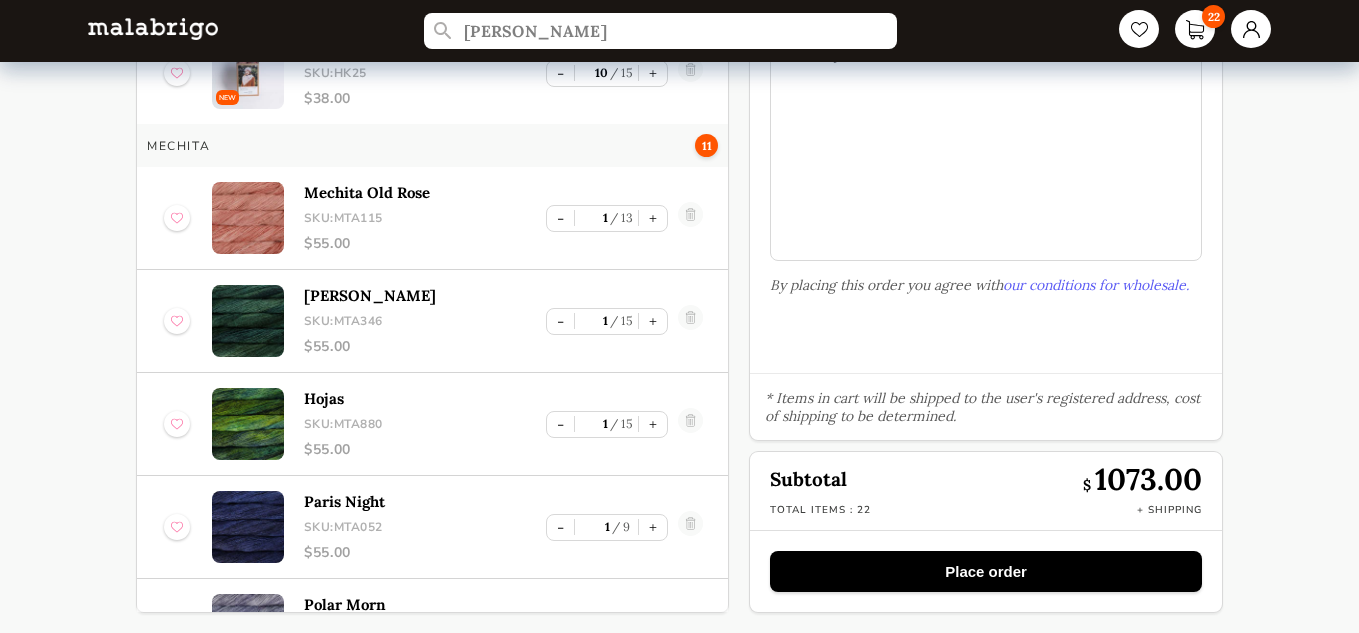 click on "Place order" at bounding box center [986, 571] 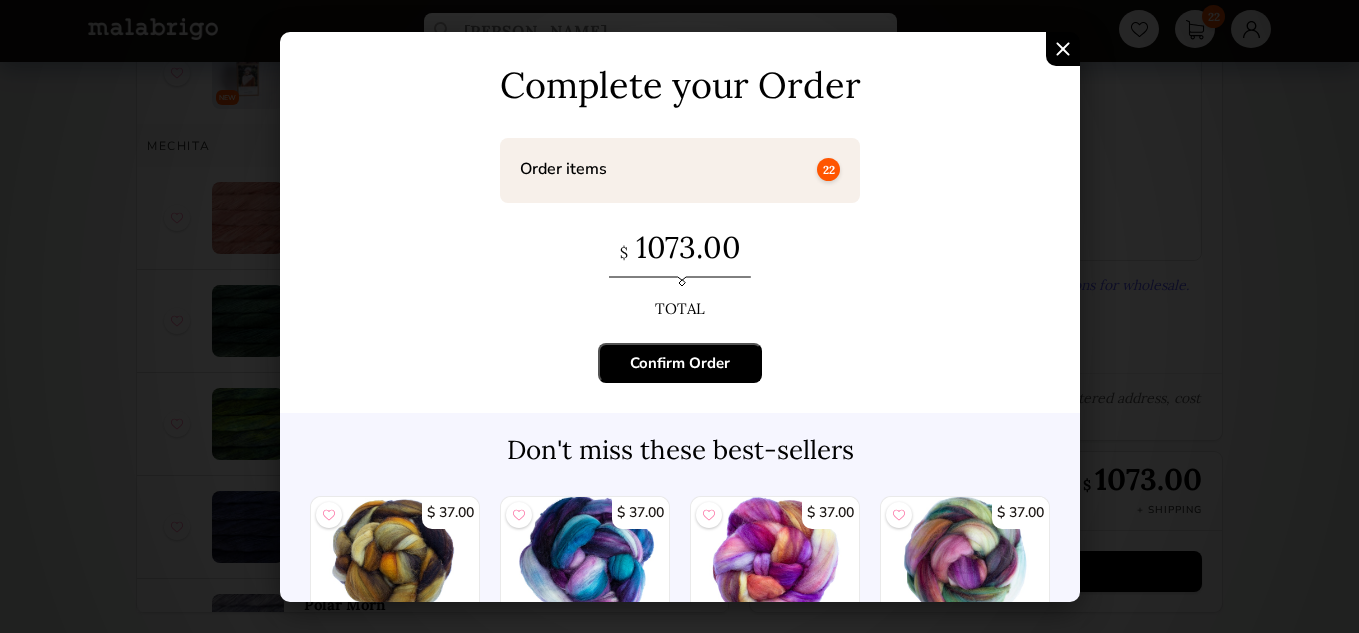 click on "Confirm Order" at bounding box center (680, 363) 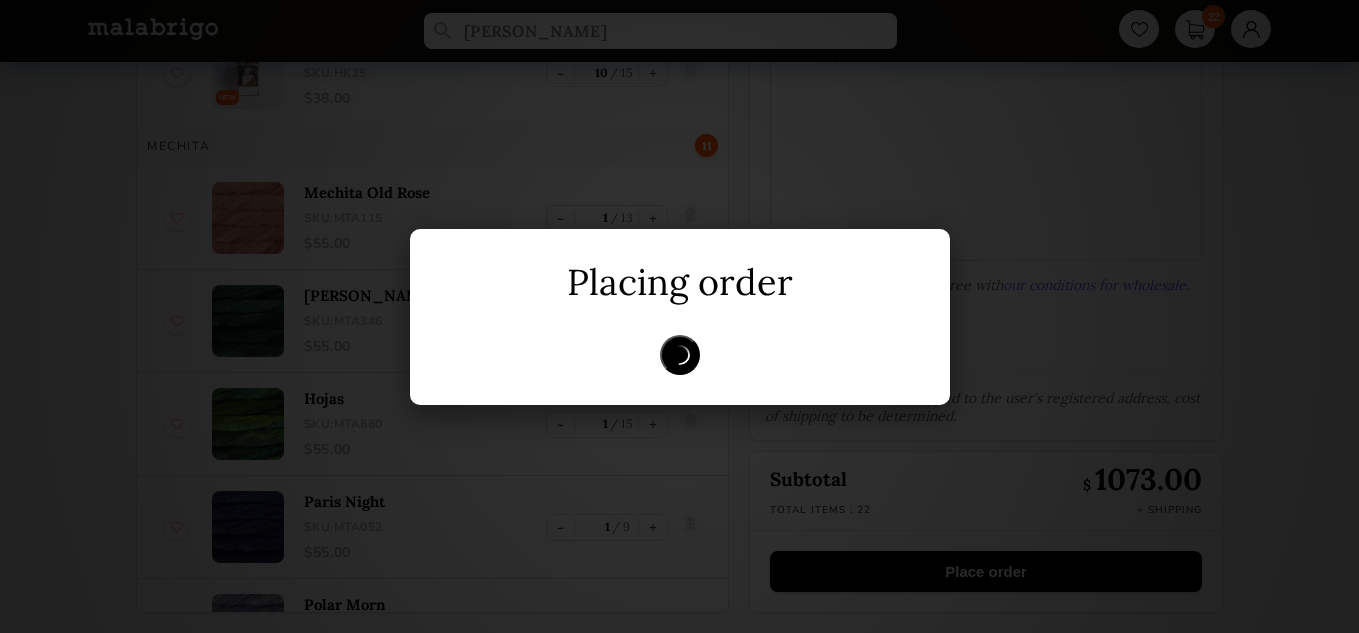 scroll, scrollTop: 0, scrollLeft: 0, axis: both 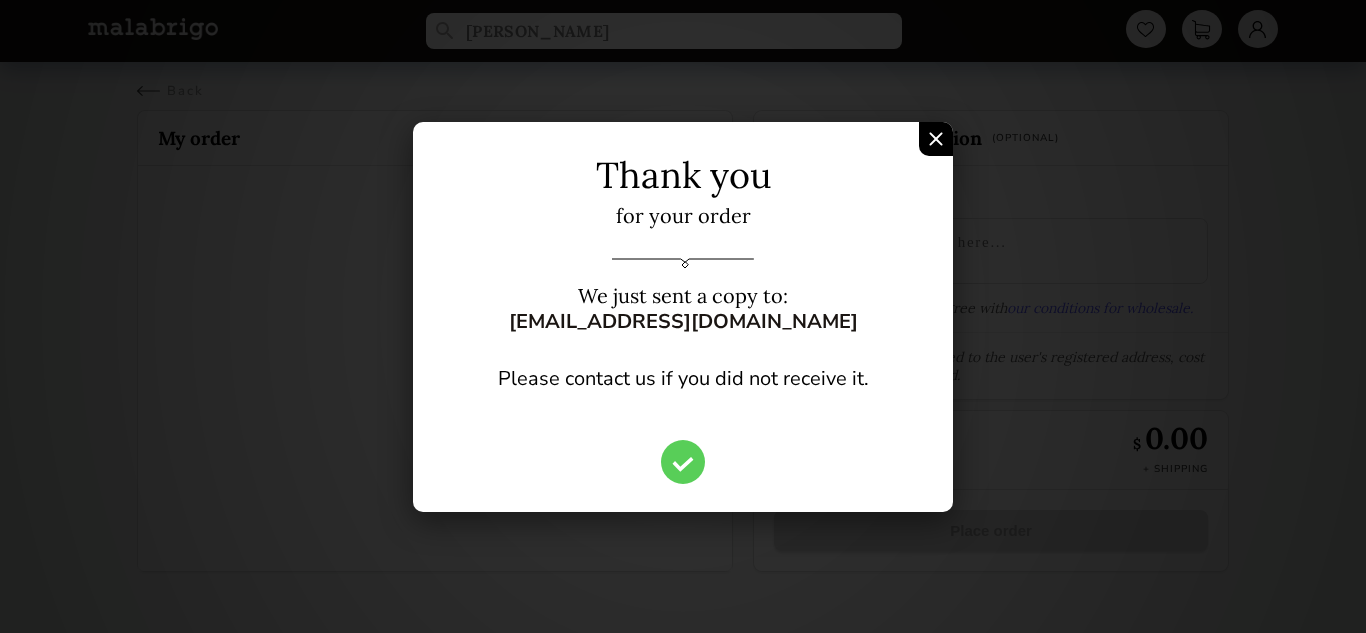 click at bounding box center (936, 139) 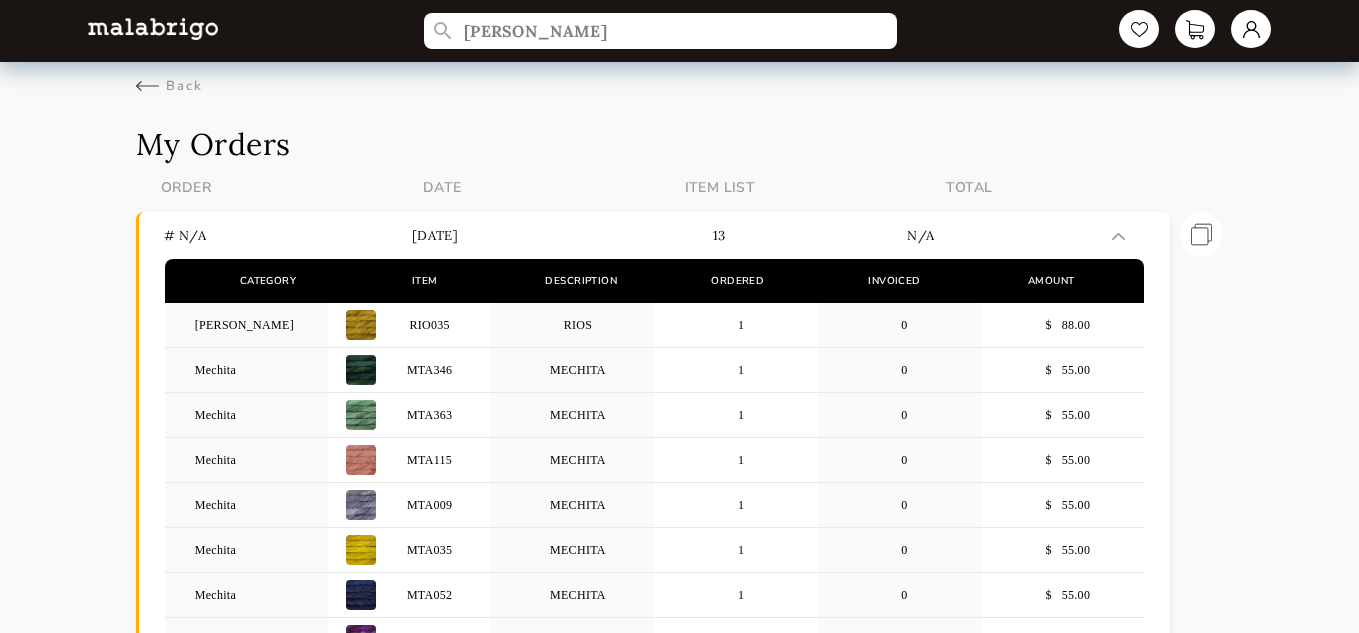 scroll, scrollTop: 0, scrollLeft: 0, axis: both 